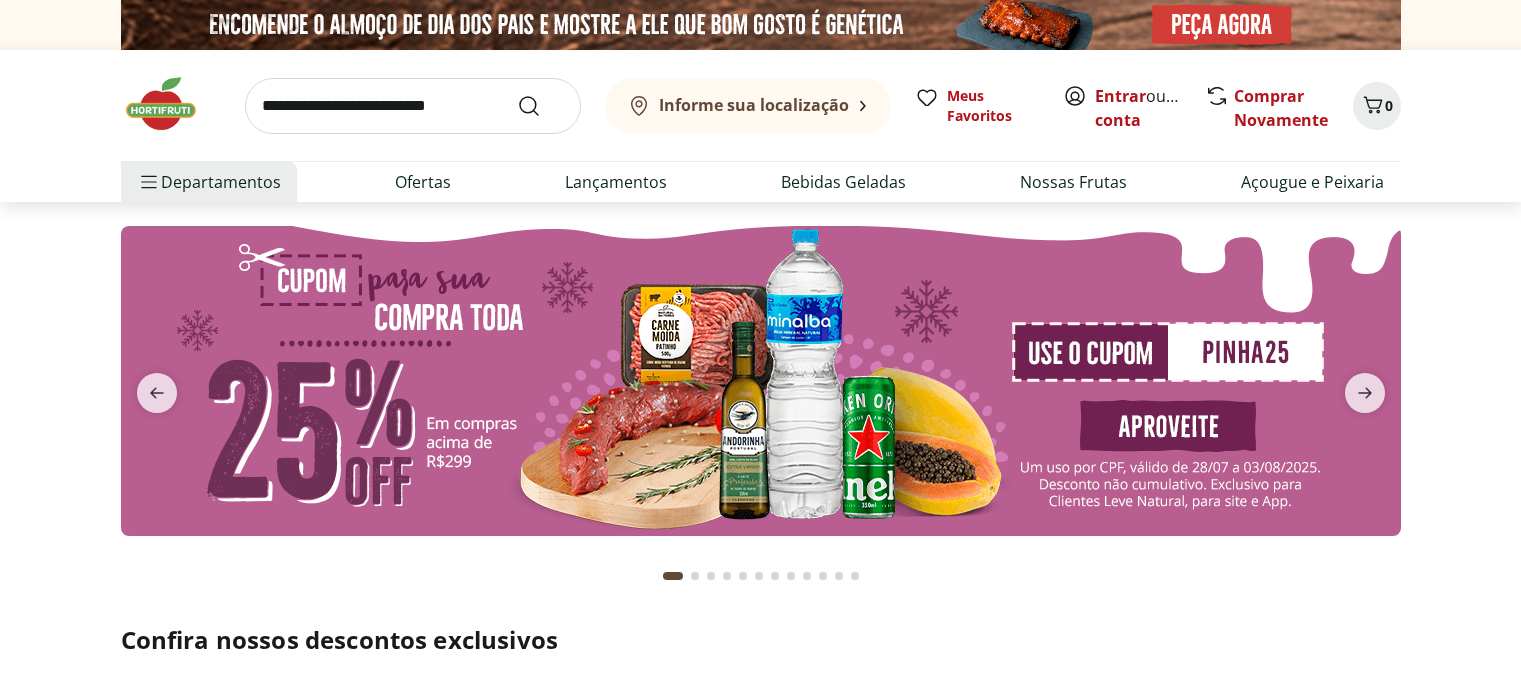 scroll, scrollTop: 0, scrollLeft: 0, axis: both 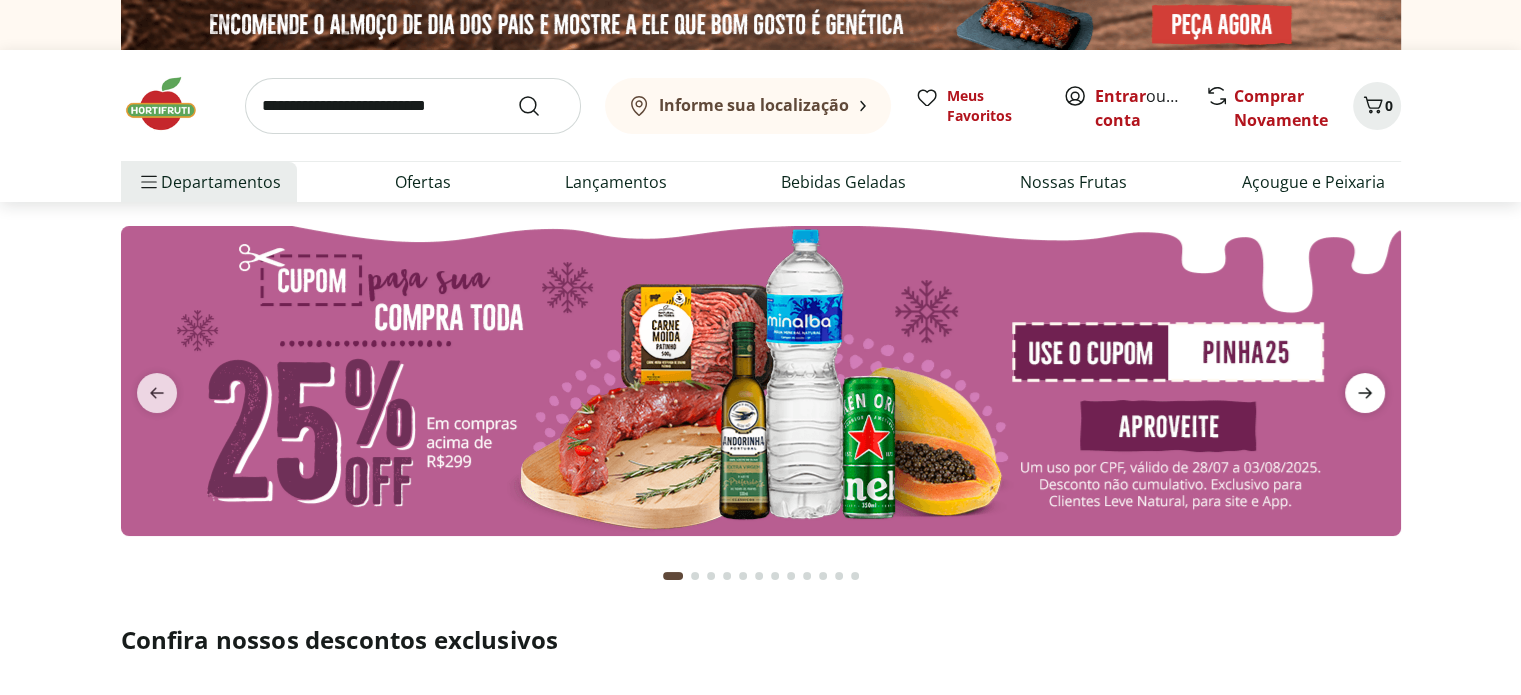 click 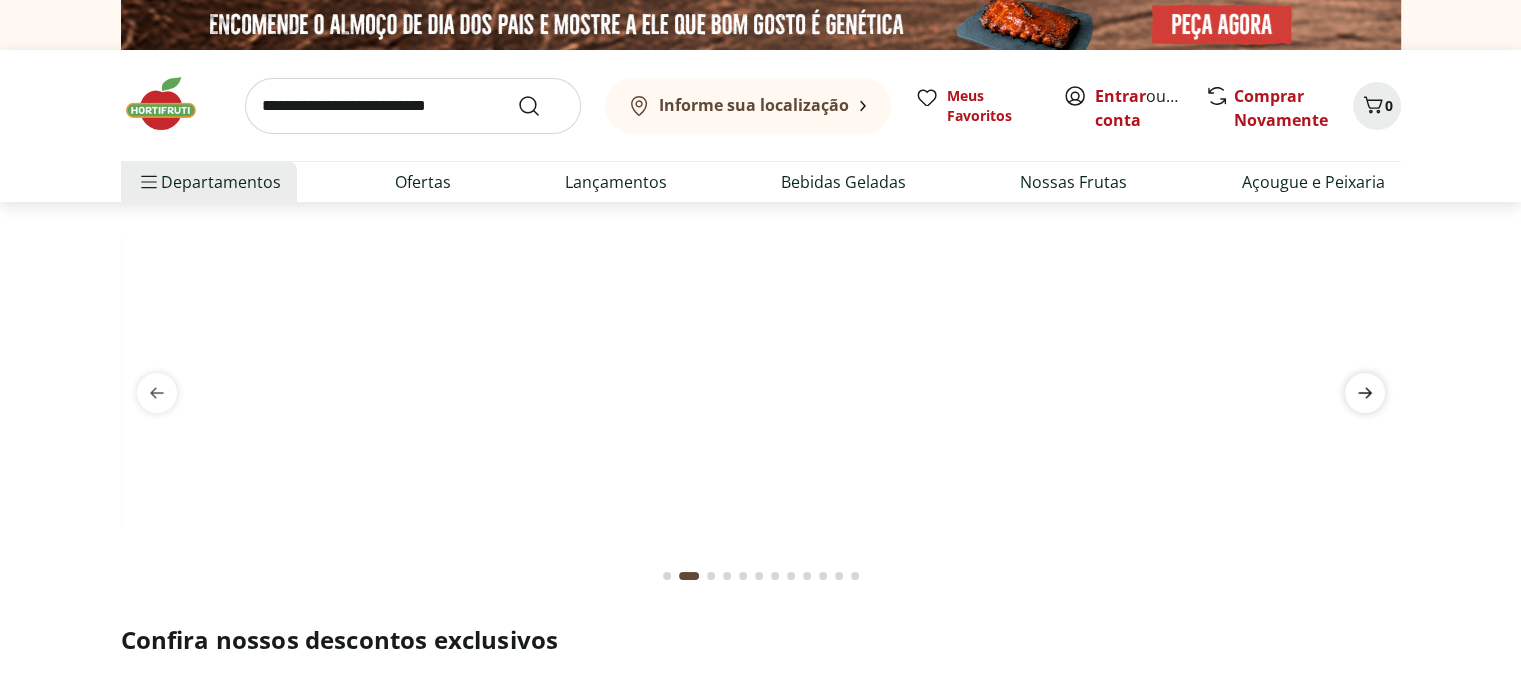 click 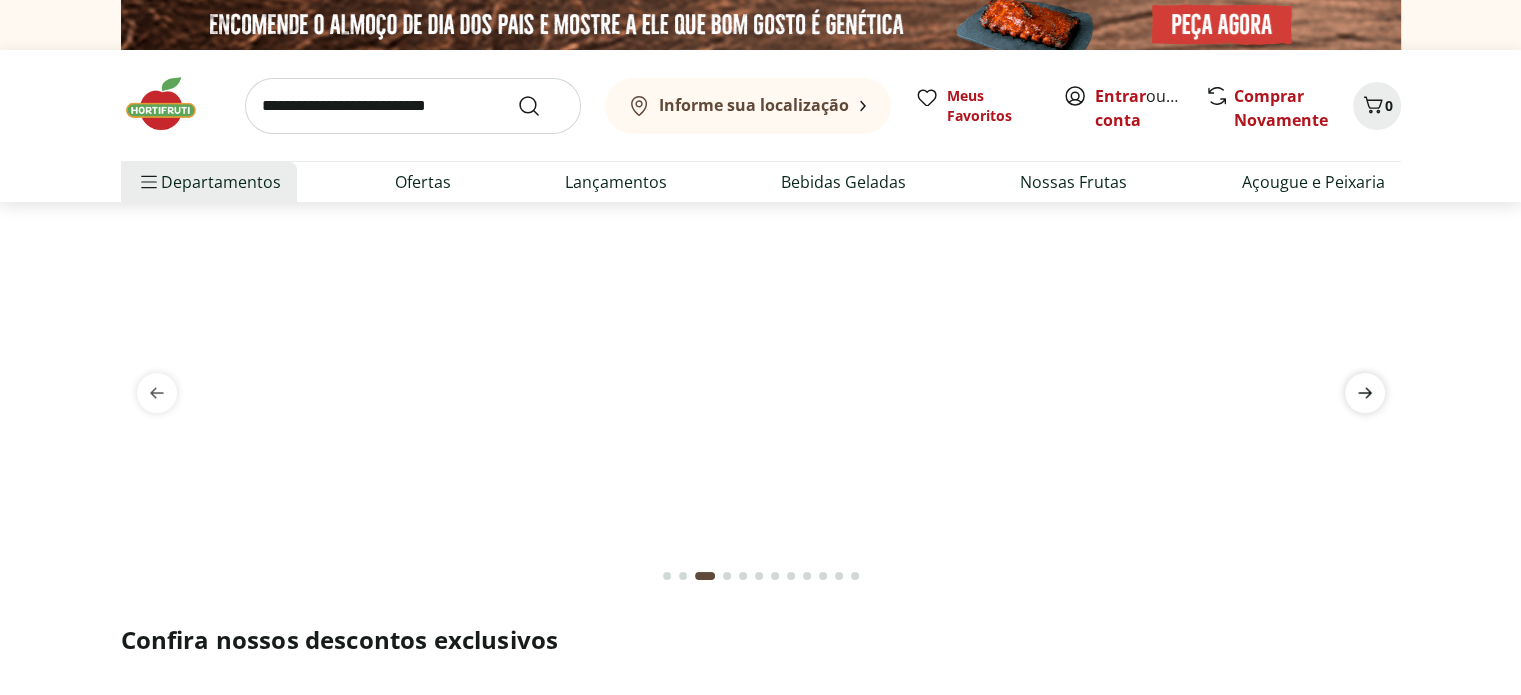 click 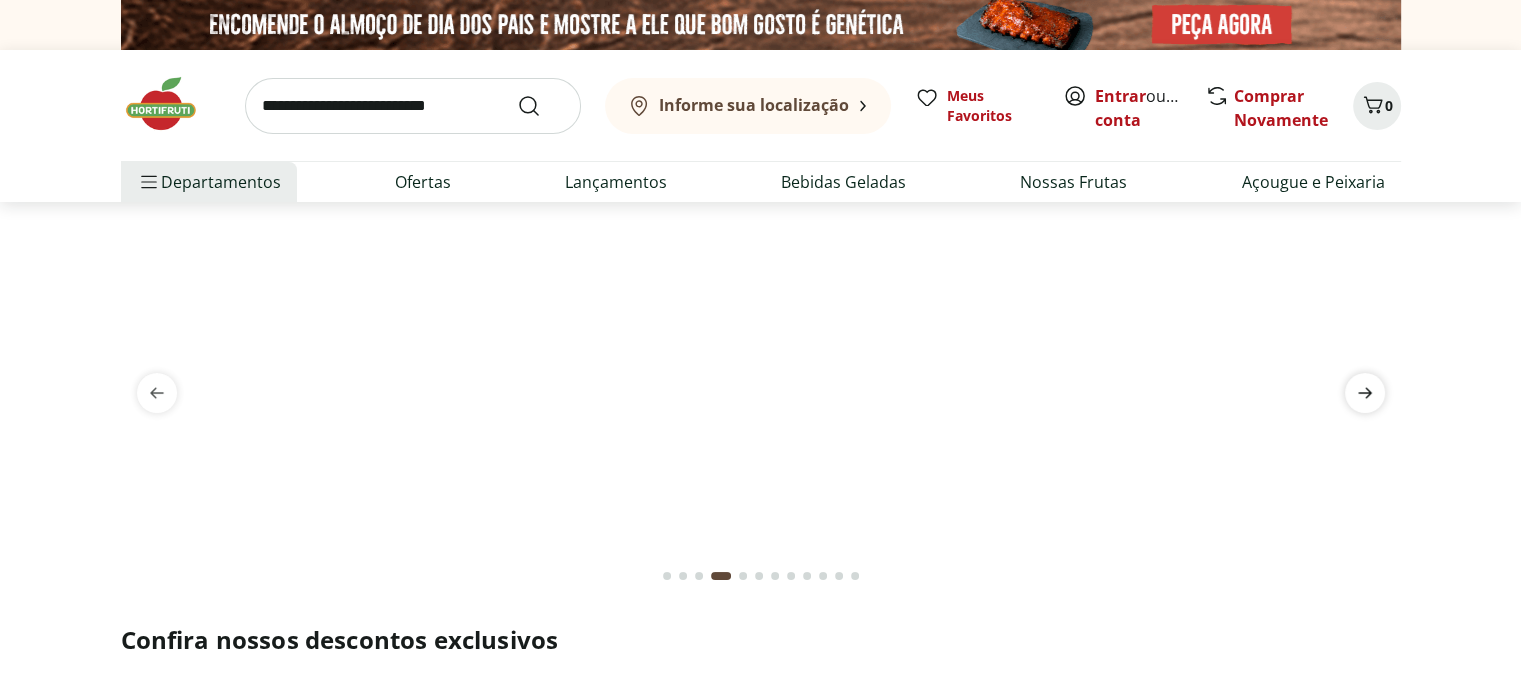 click 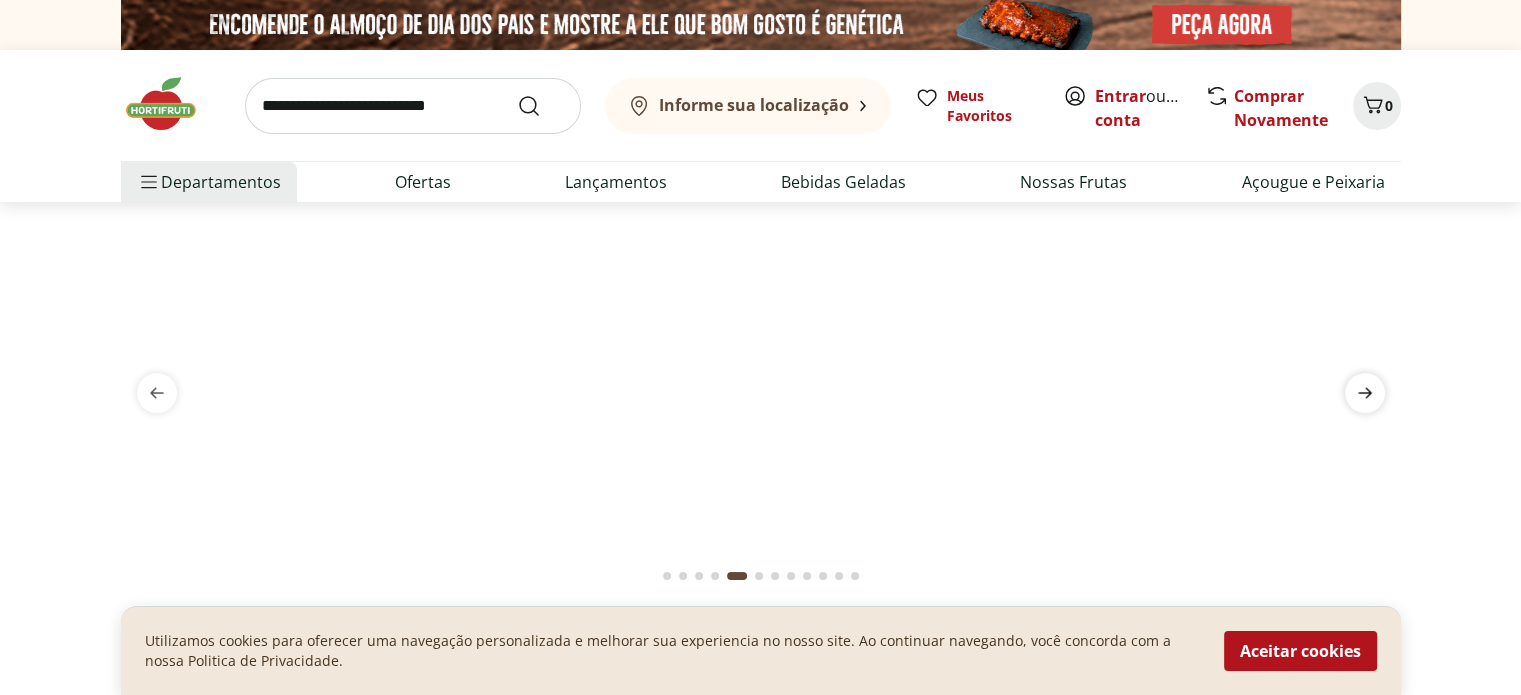click 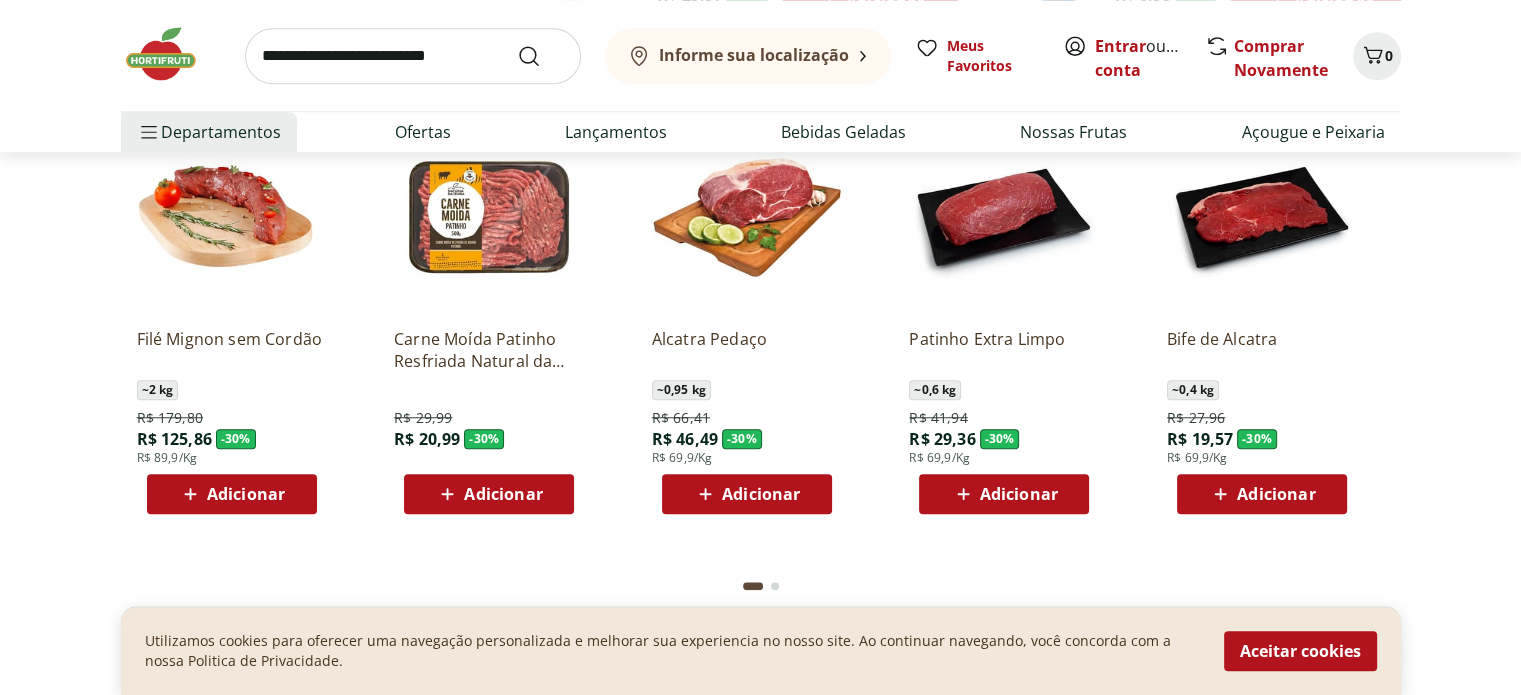 scroll, scrollTop: 1700, scrollLeft: 0, axis: vertical 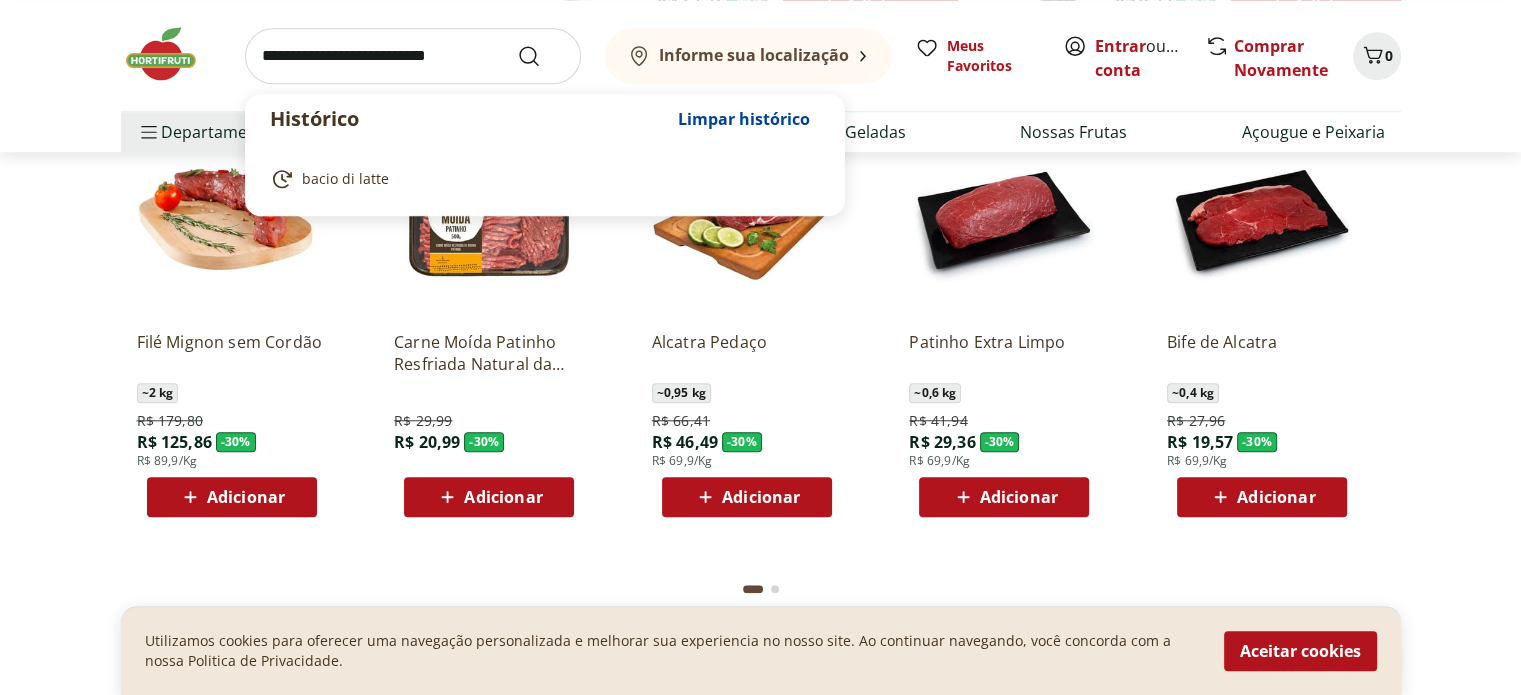 click at bounding box center (413, 56) 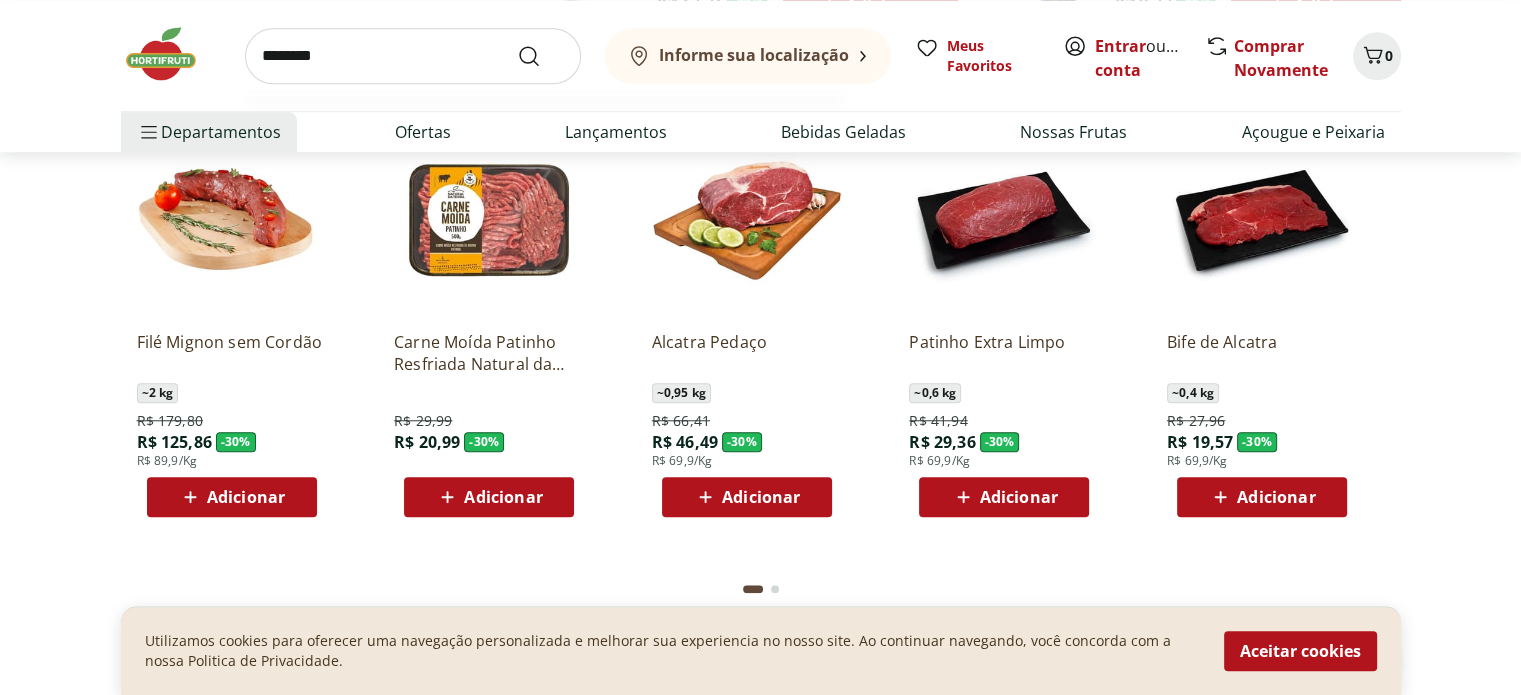 type on "********" 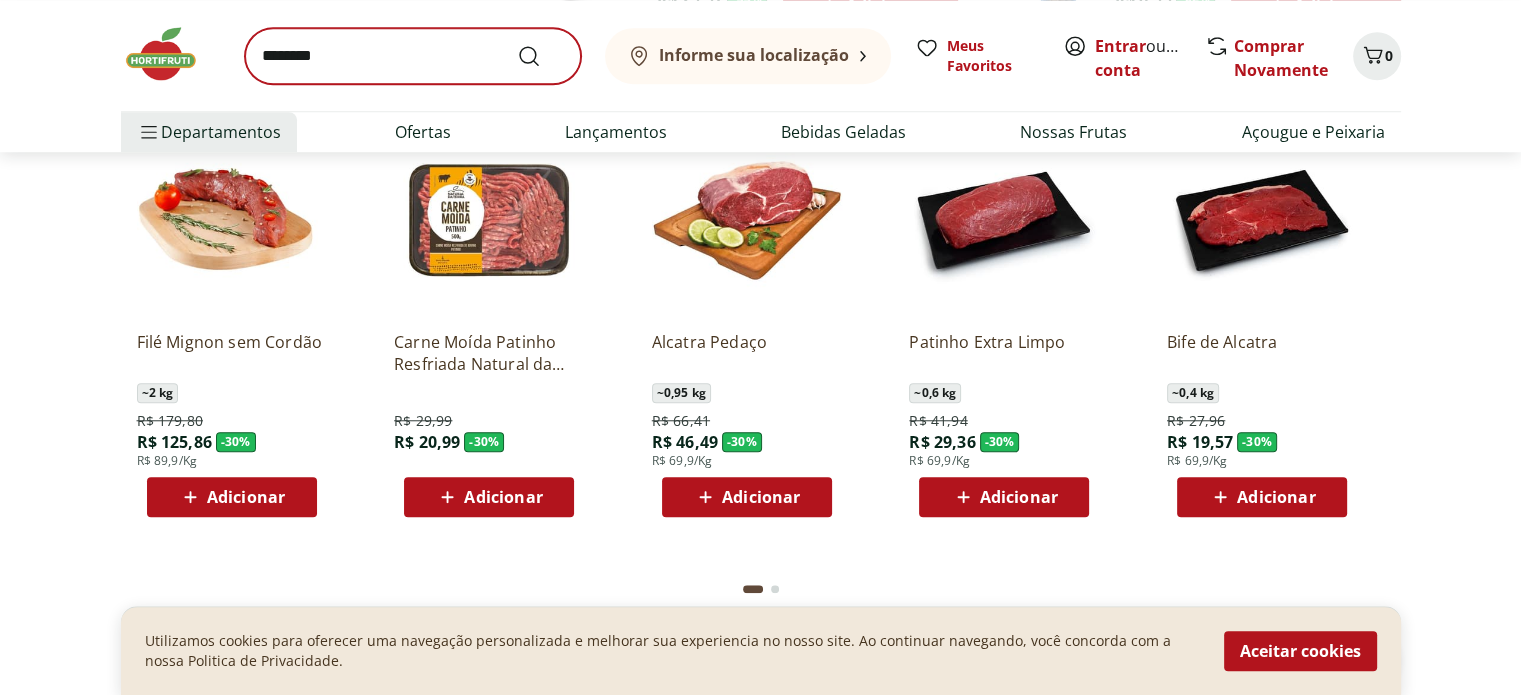 scroll, scrollTop: 0, scrollLeft: 0, axis: both 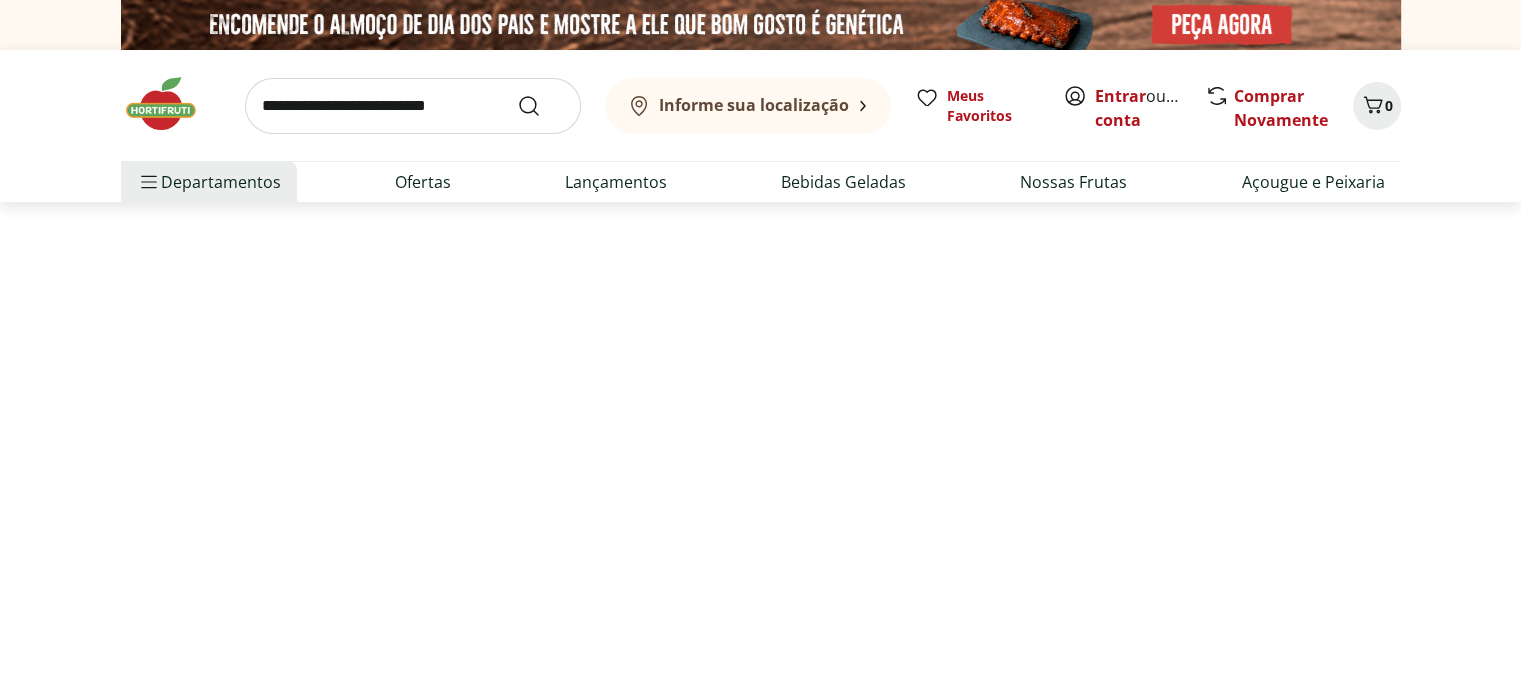 select on "**********" 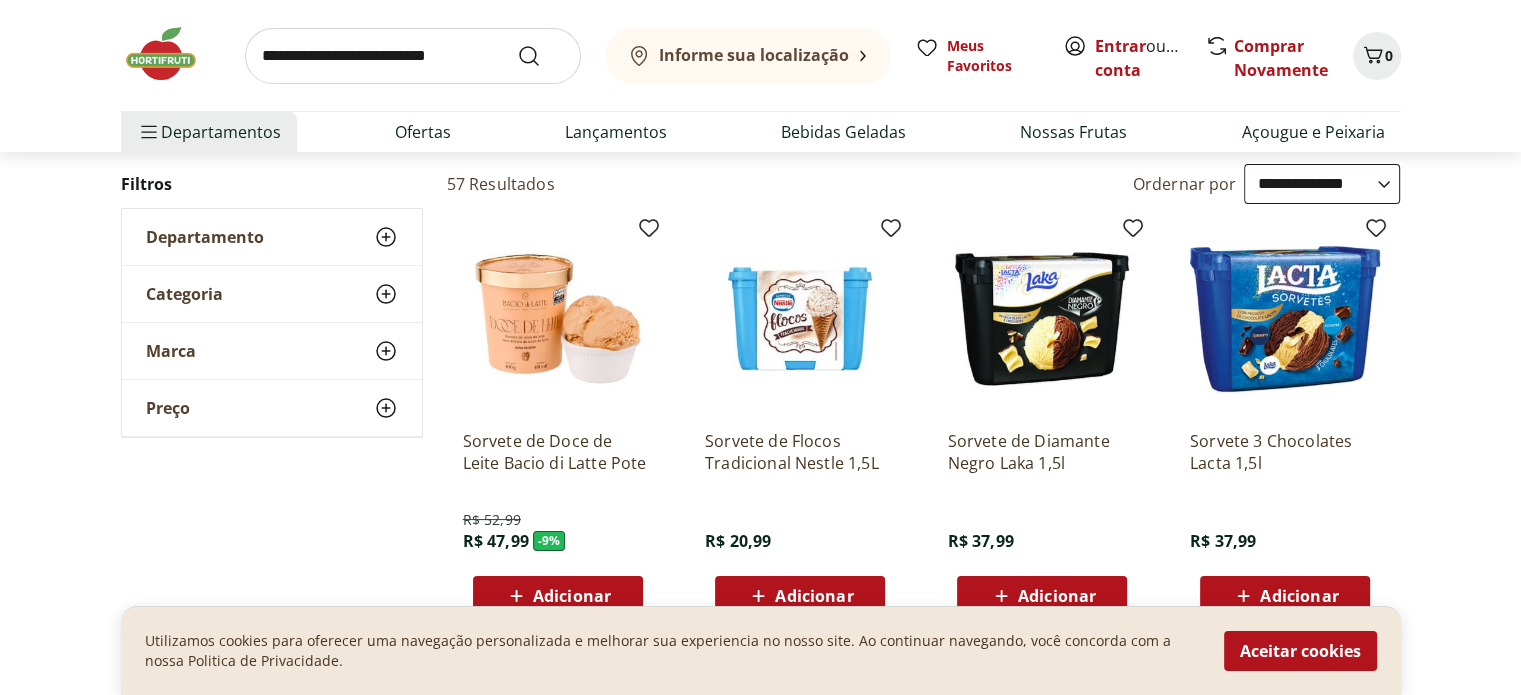 scroll, scrollTop: 200, scrollLeft: 0, axis: vertical 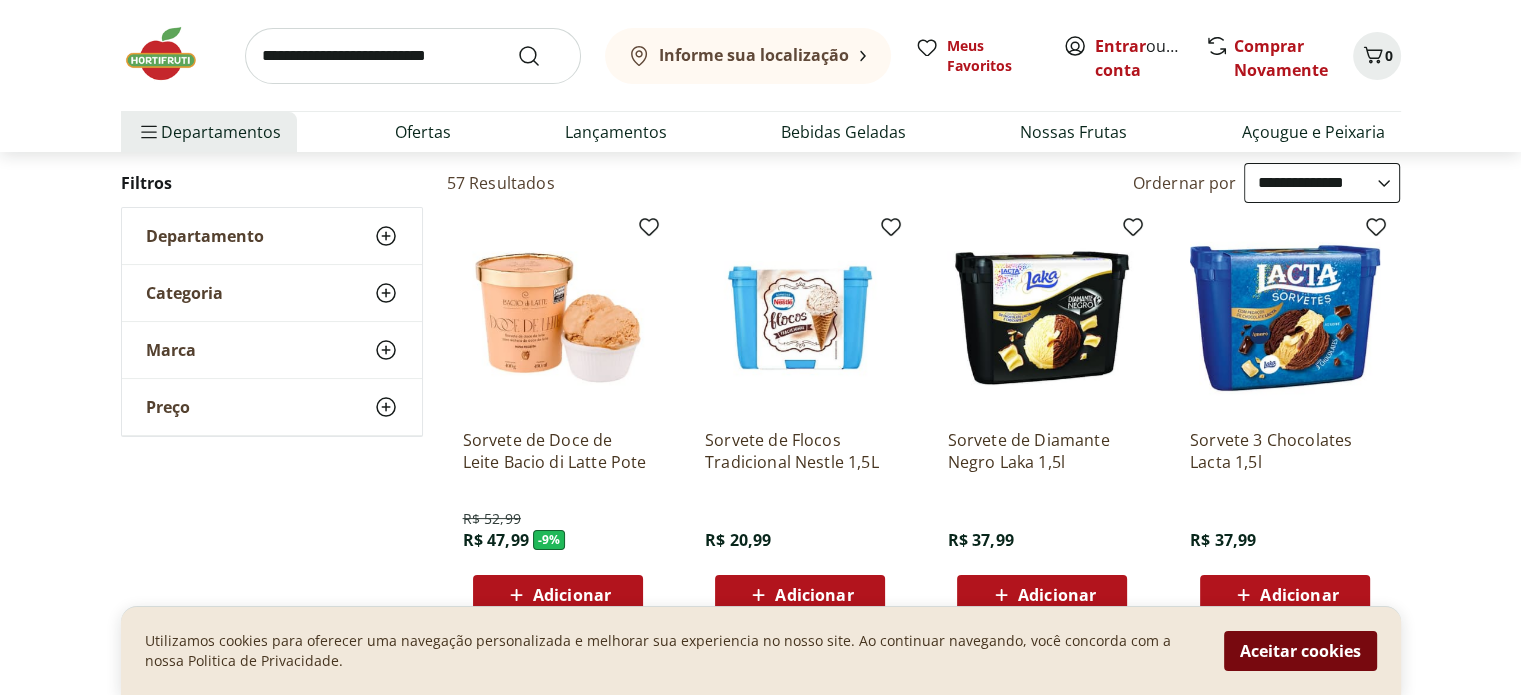 click on "Aceitar cookies" at bounding box center [1300, 651] 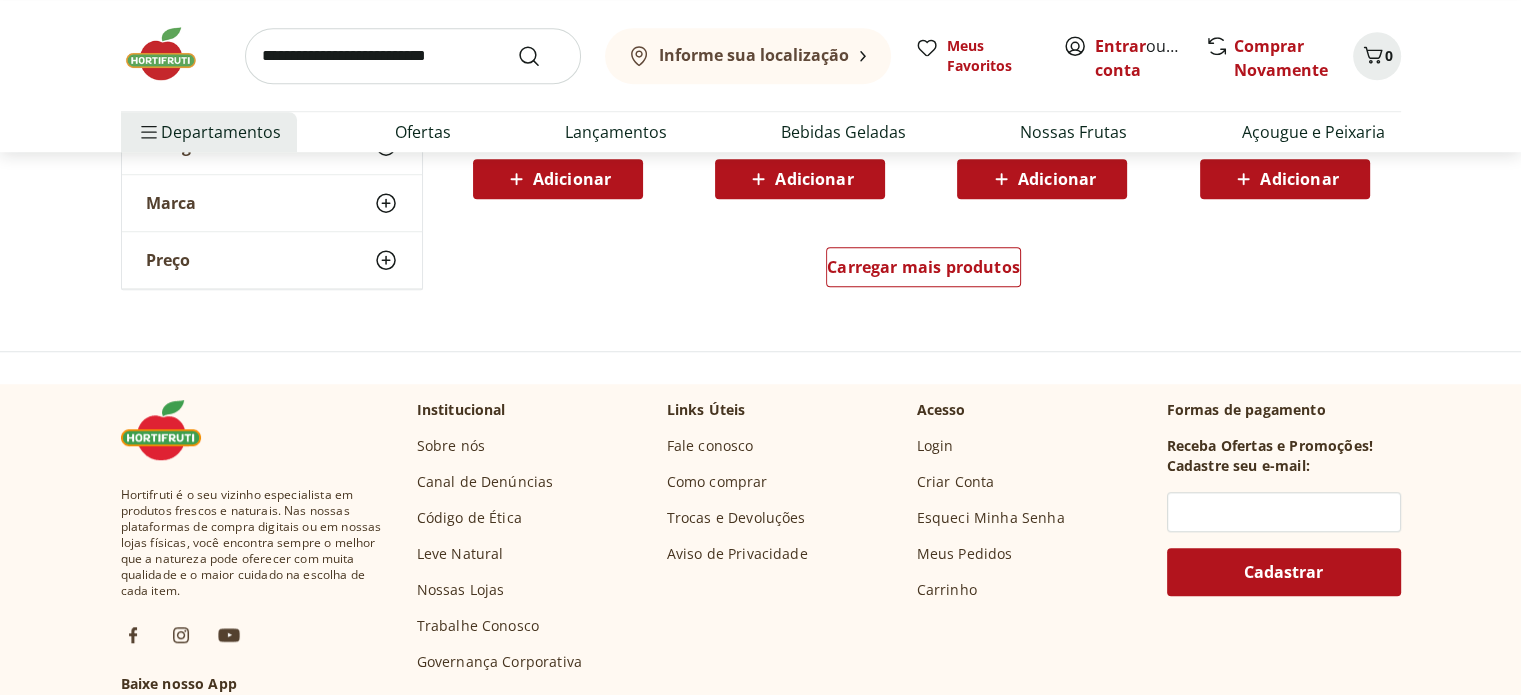 scroll, scrollTop: 1500, scrollLeft: 0, axis: vertical 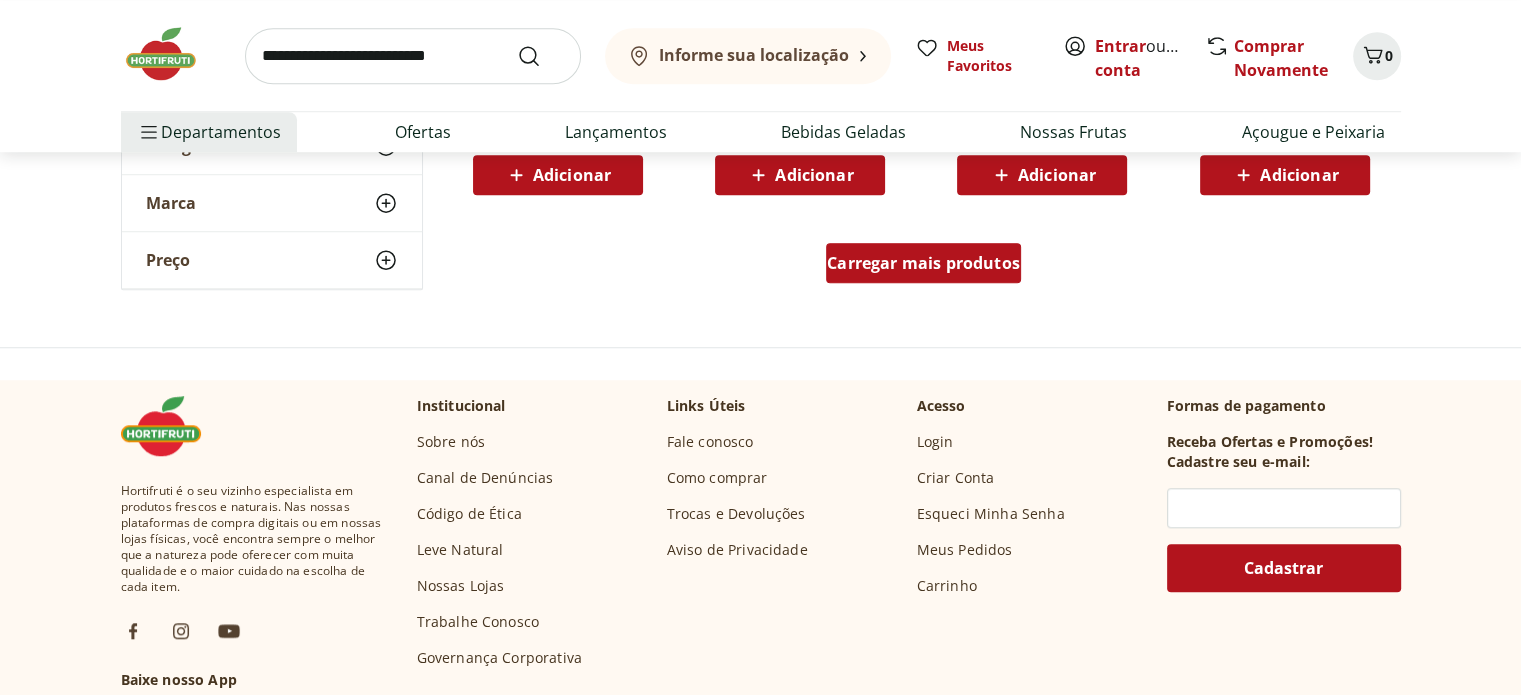 click on "Carregar mais produtos" at bounding box center [923, 263] 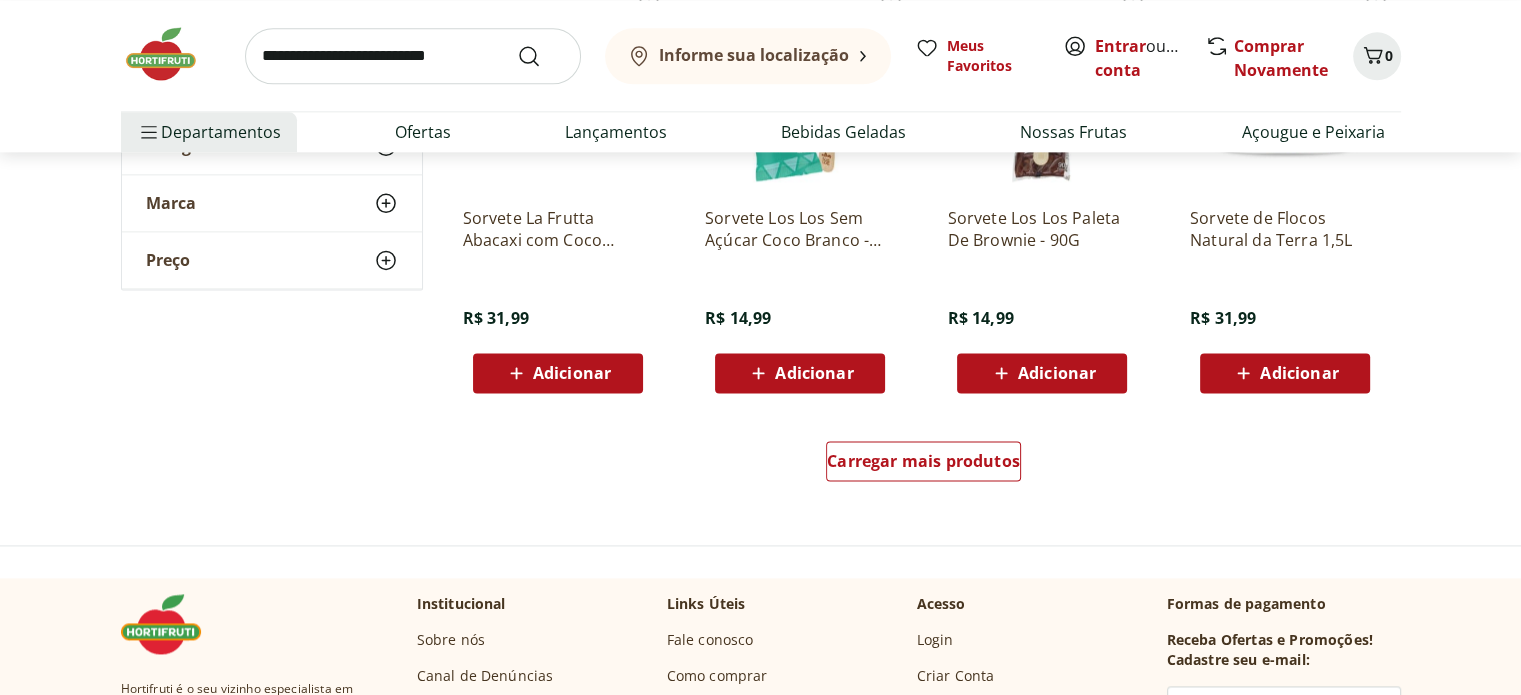 scroll, scrollTop: 2600, scrollLeft: 0, axis: vertical 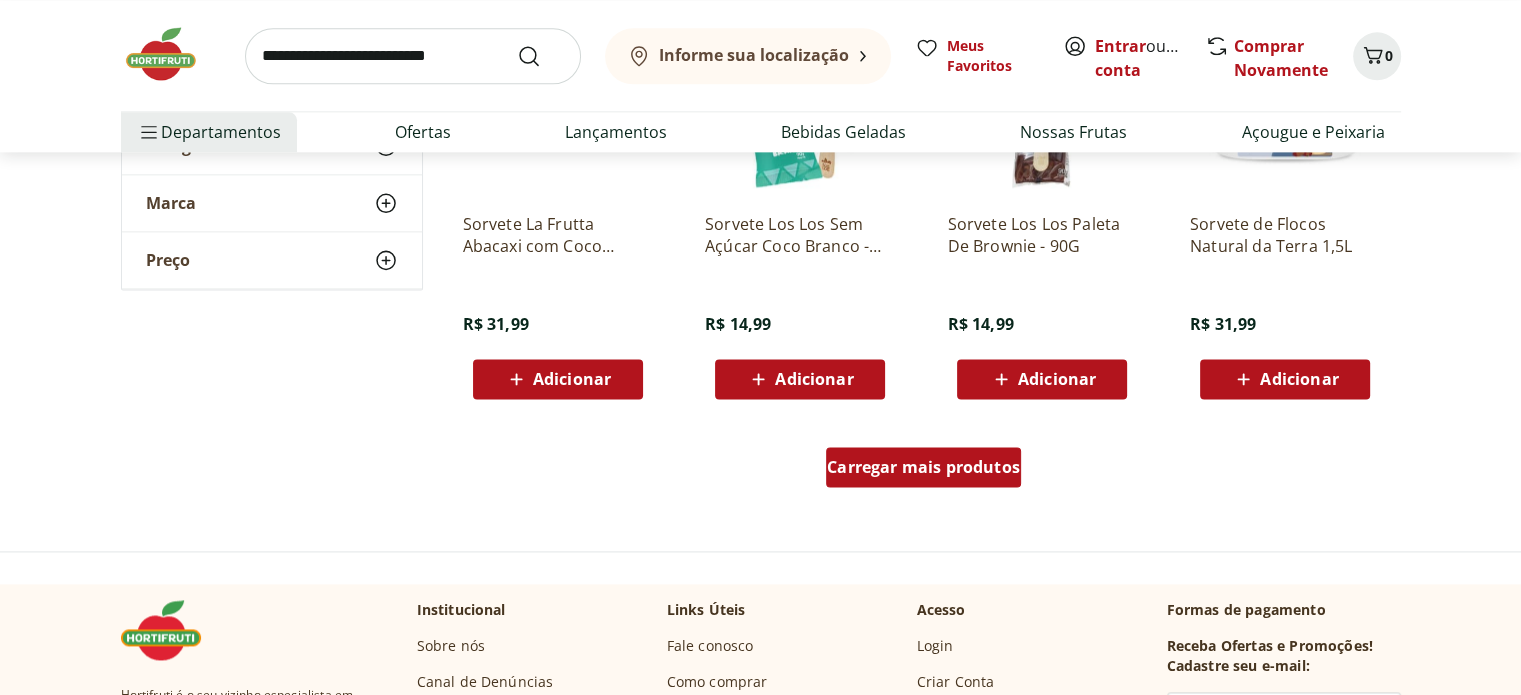 click on "Carregar mais produtos" at bounding box center [923, 467] 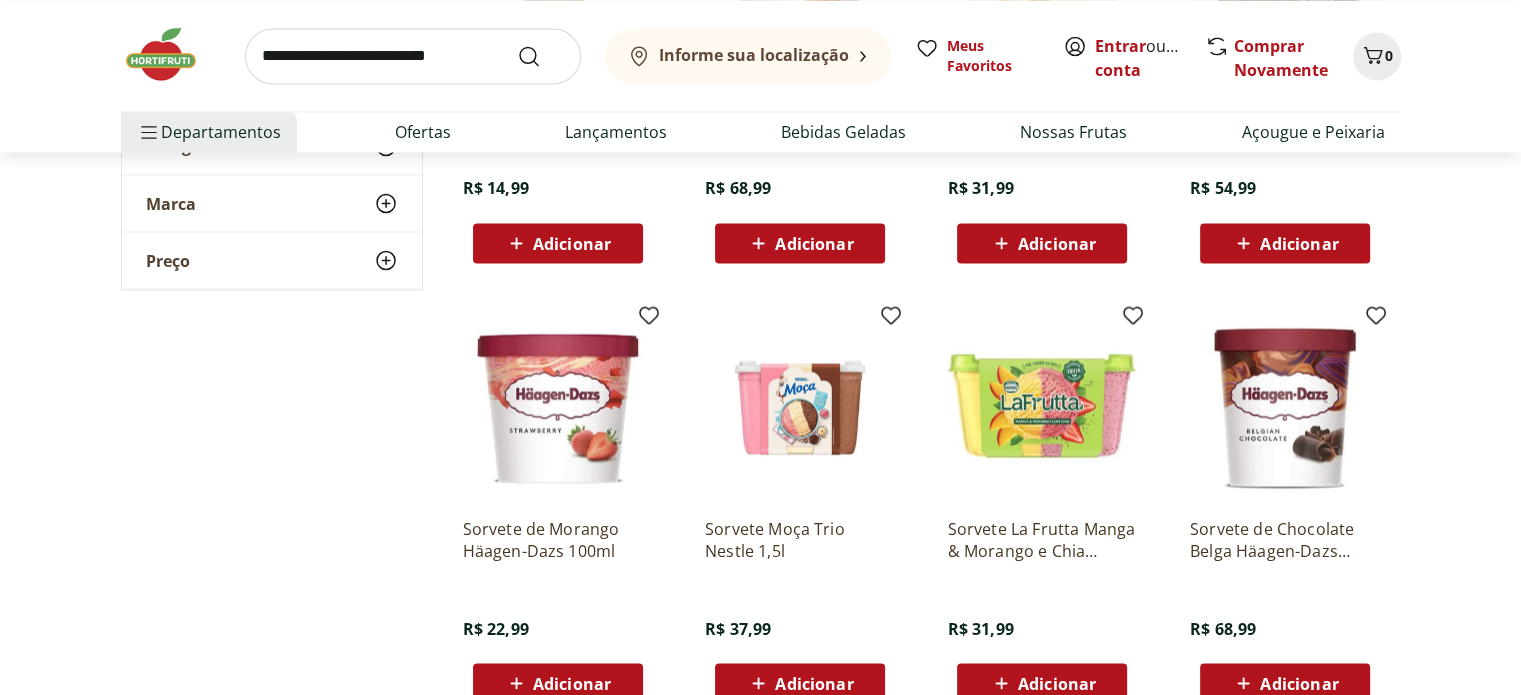 scroll, scrollTop: 4000, scrollLeft: 0, axis: vertical 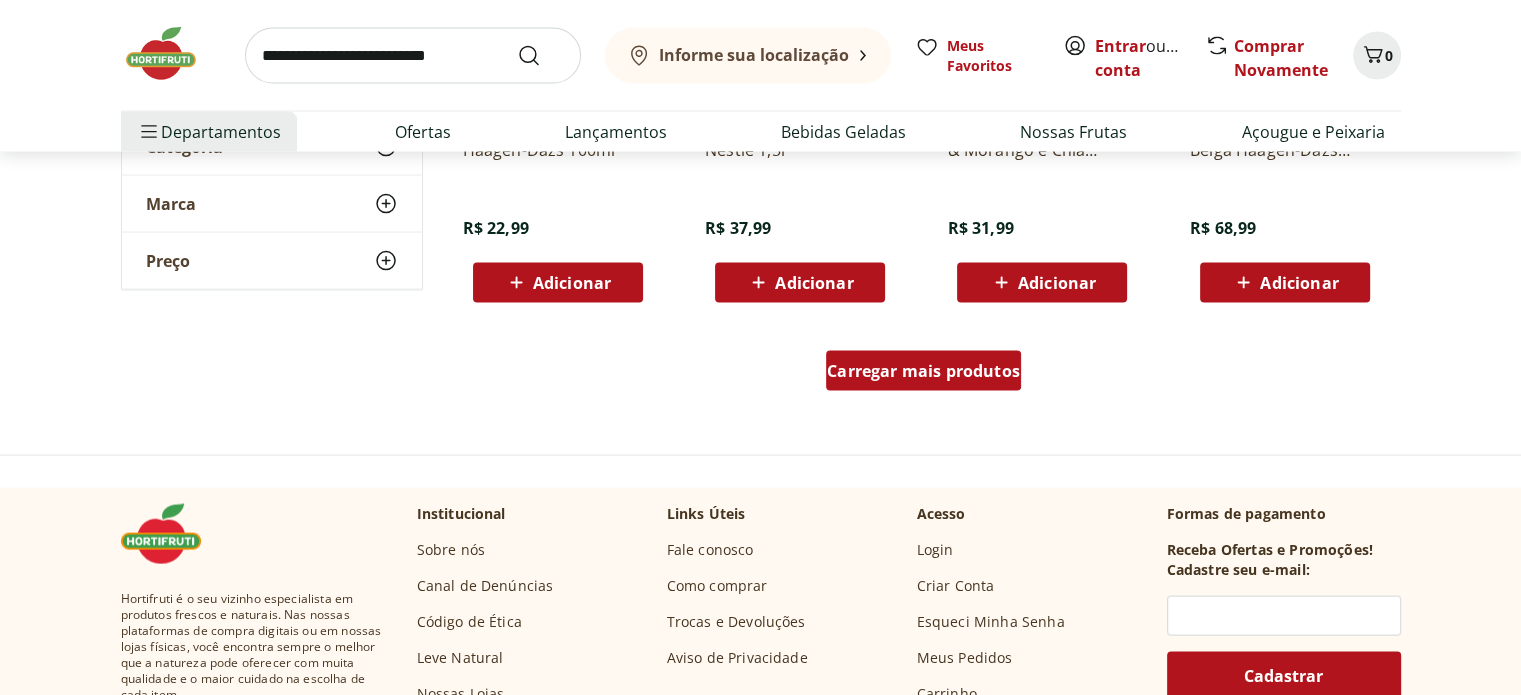 click on "Carregar mais produtos" at bounding box center [923, 371] 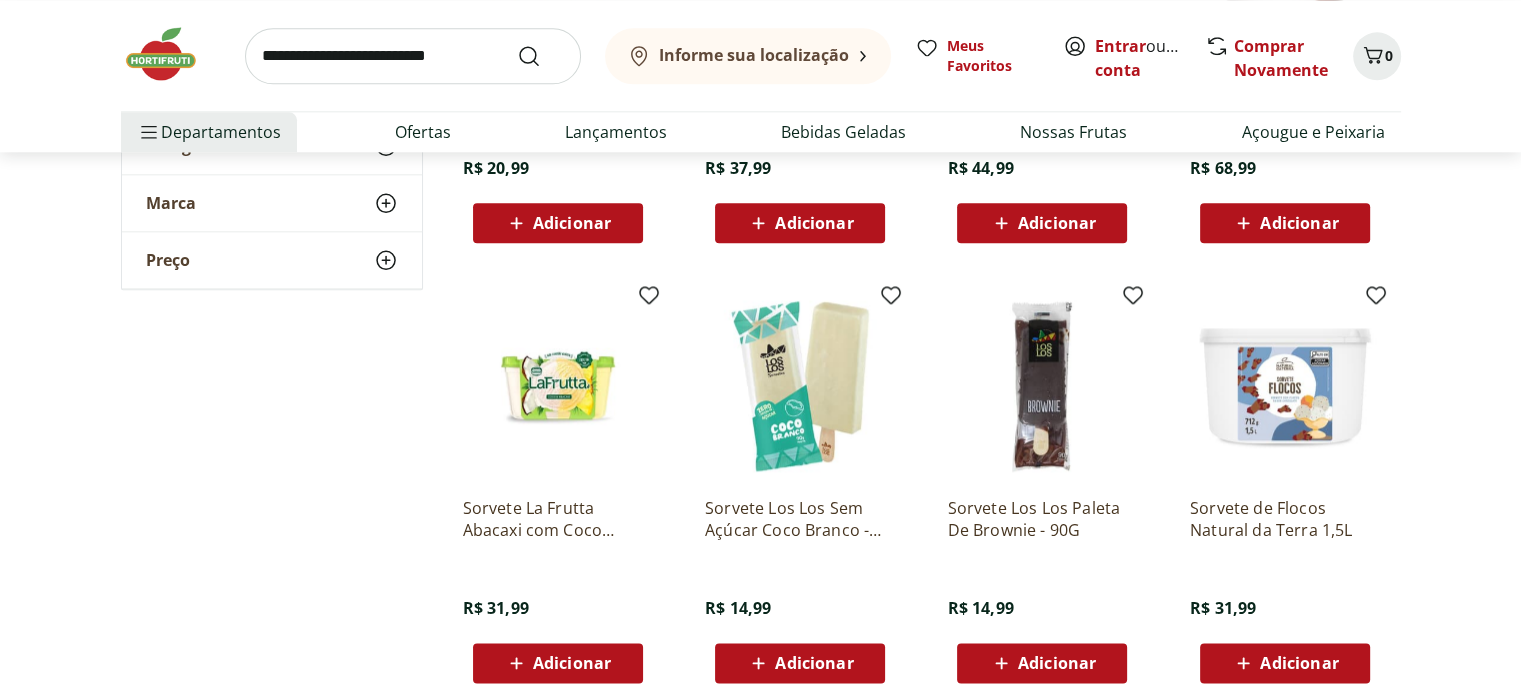 scroll, scrollTop: 2300, scrollLeft: 0, axis: vertical 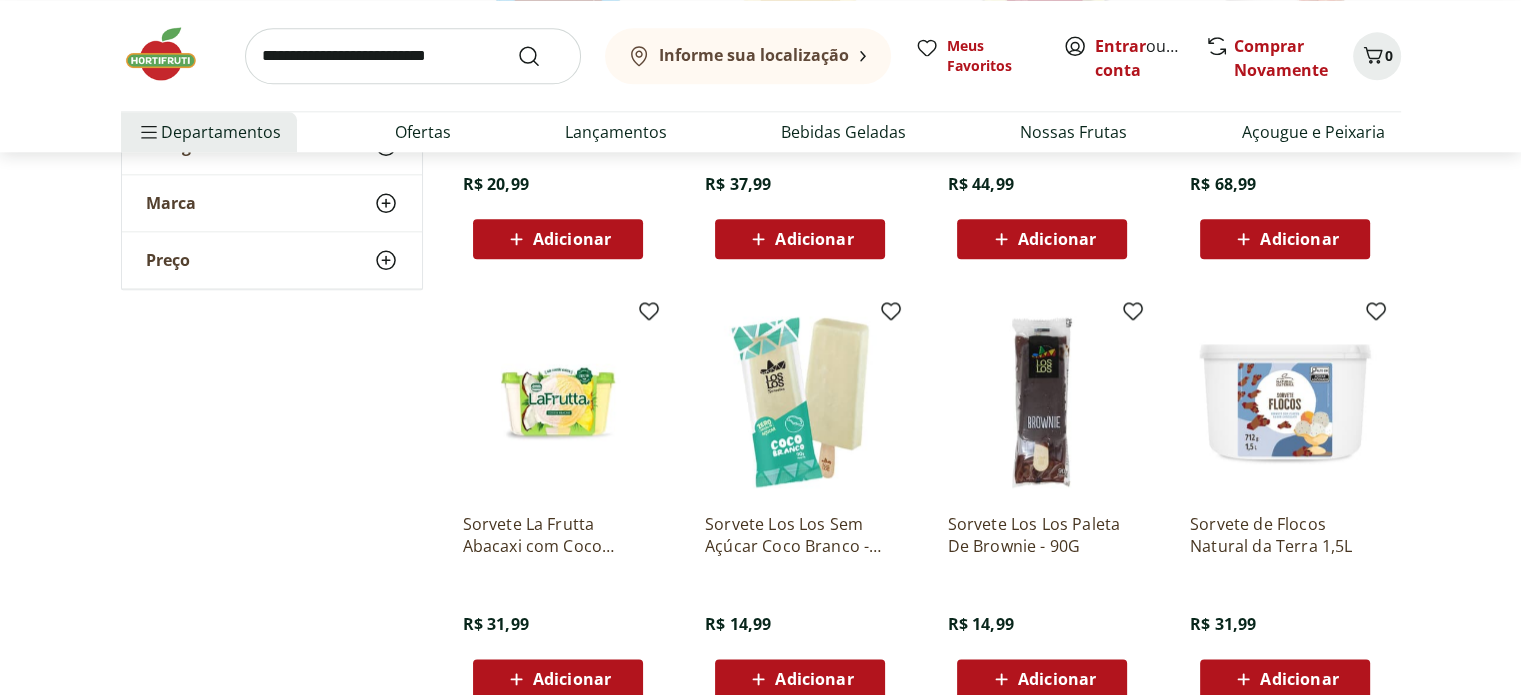 click at bounding box center (413, 56) 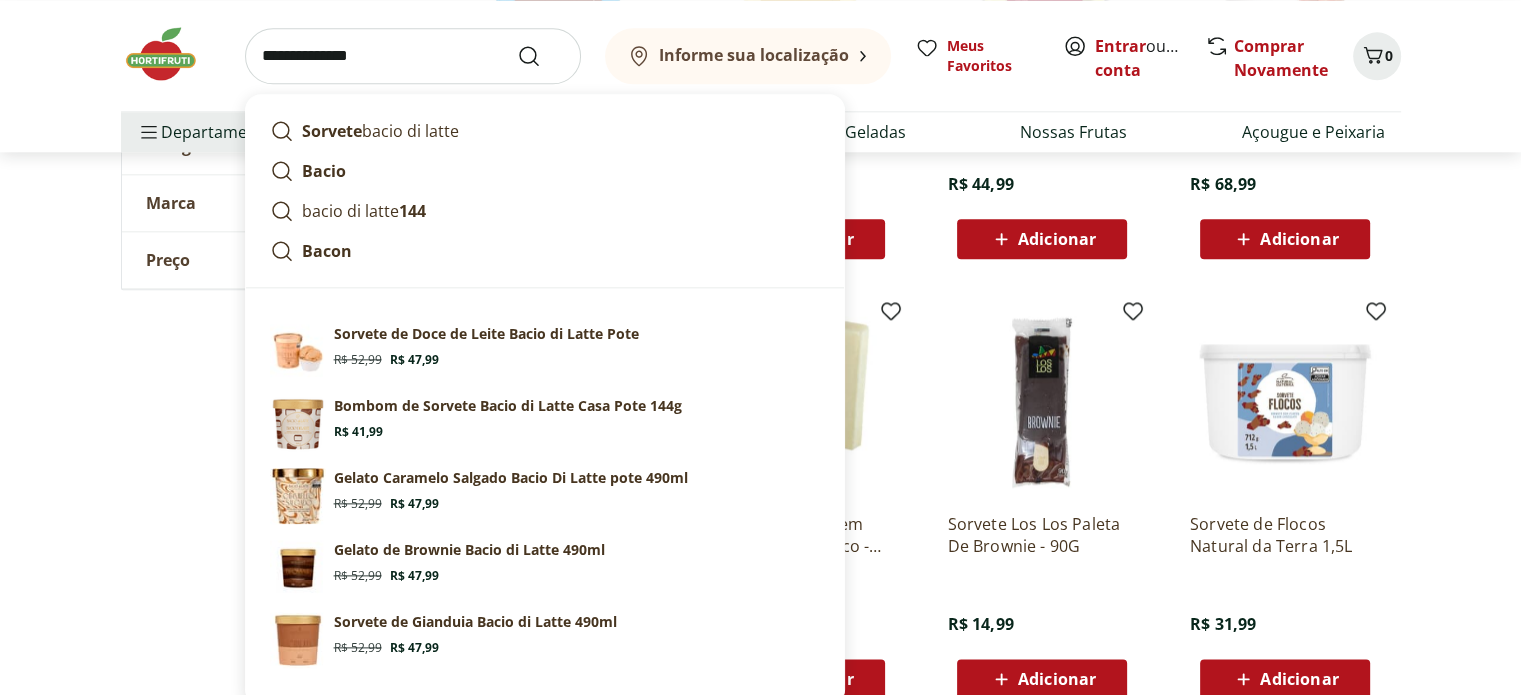type on "**********" 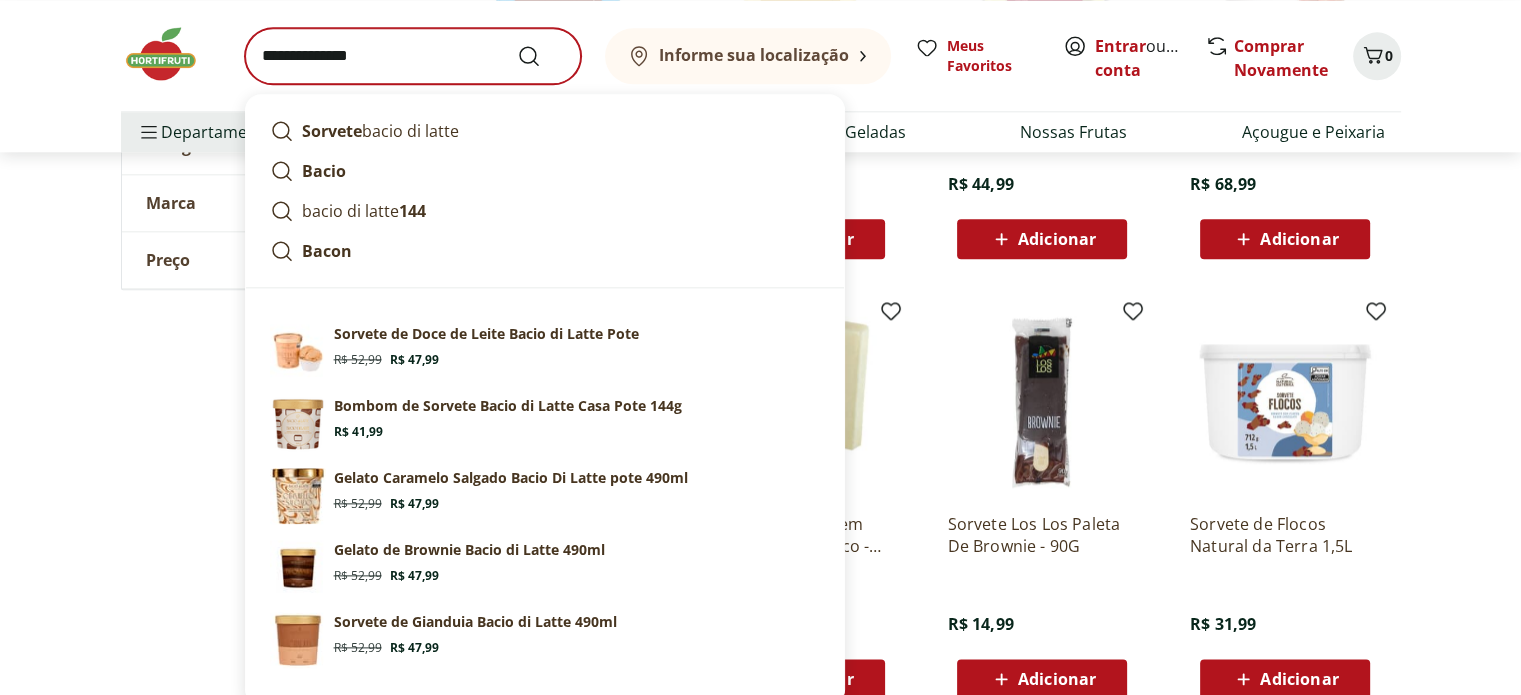scroll, scrollTop: 0, scrollLeft: 0, axis: both 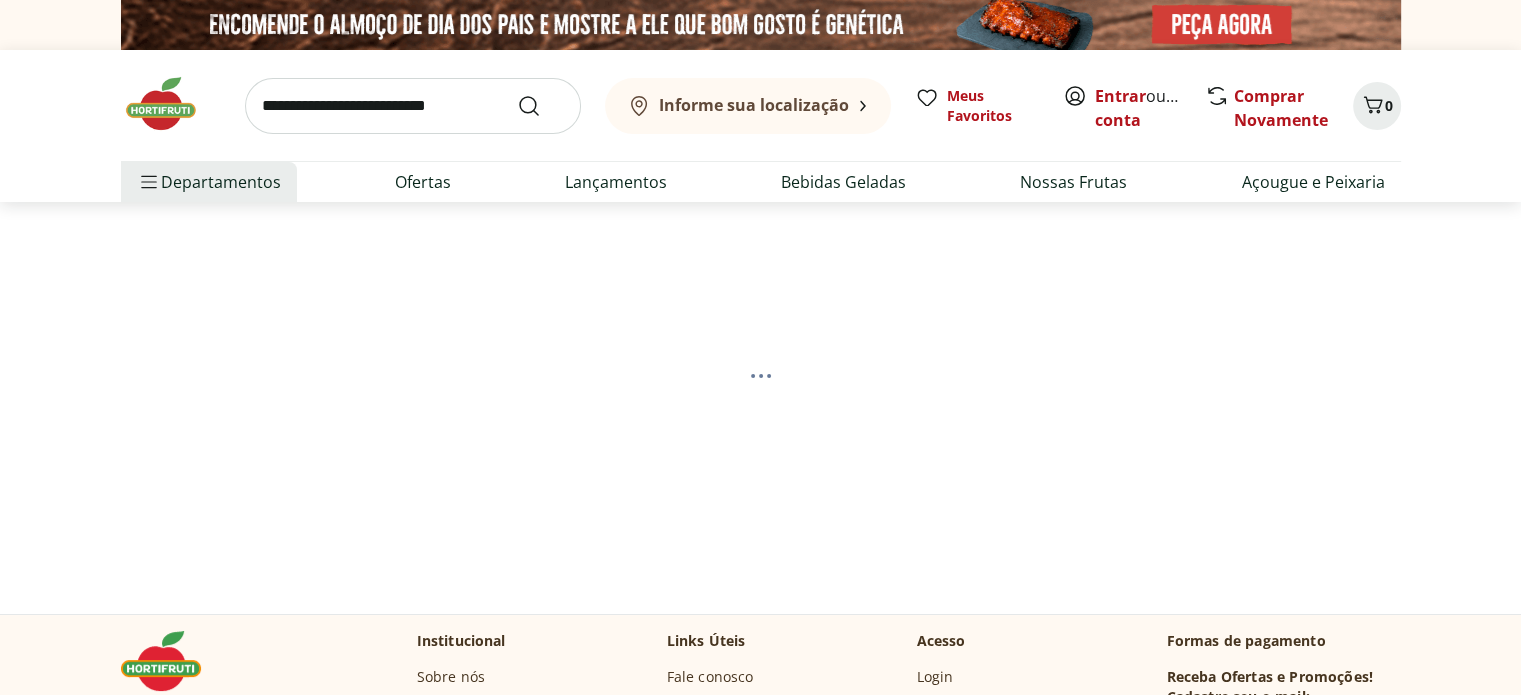 select on "**********" 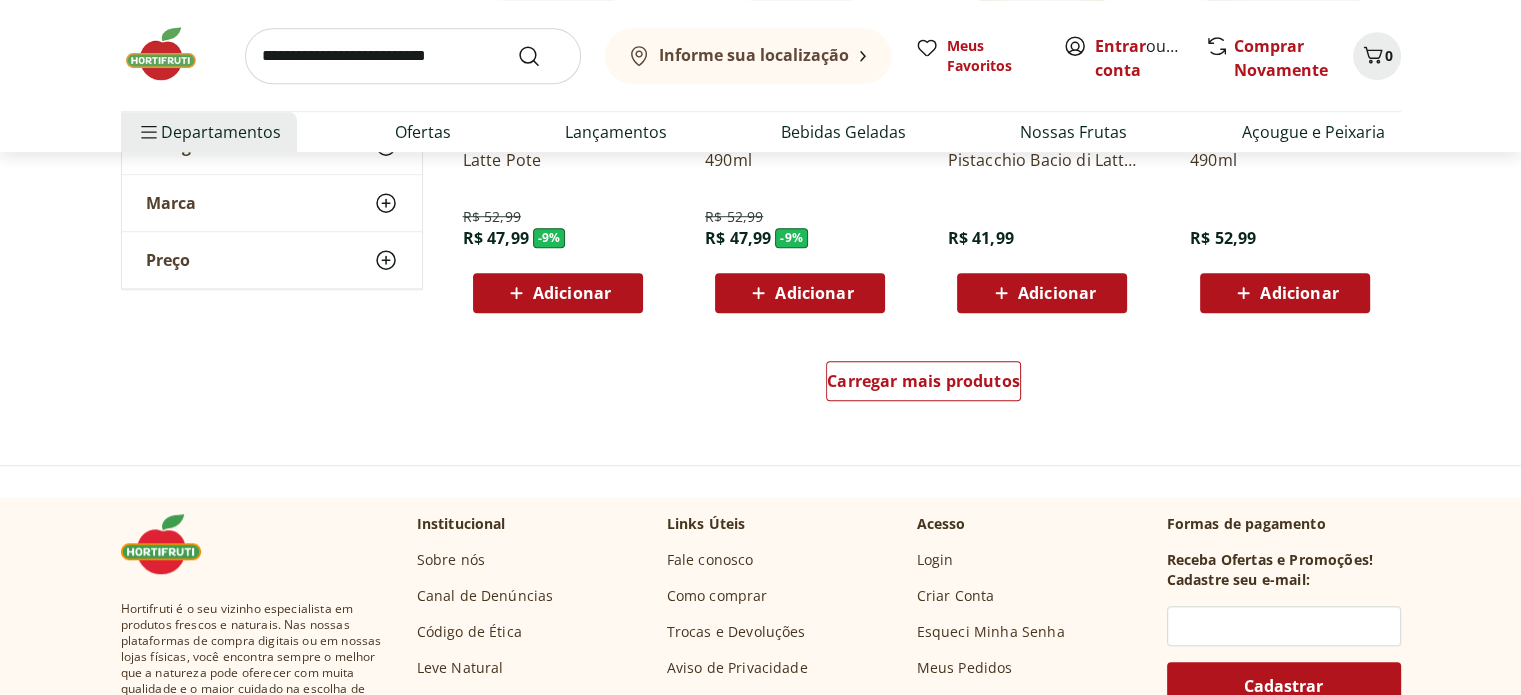 scroll, scrollTop: 1400, scrollLeft: 0, axis: vertical 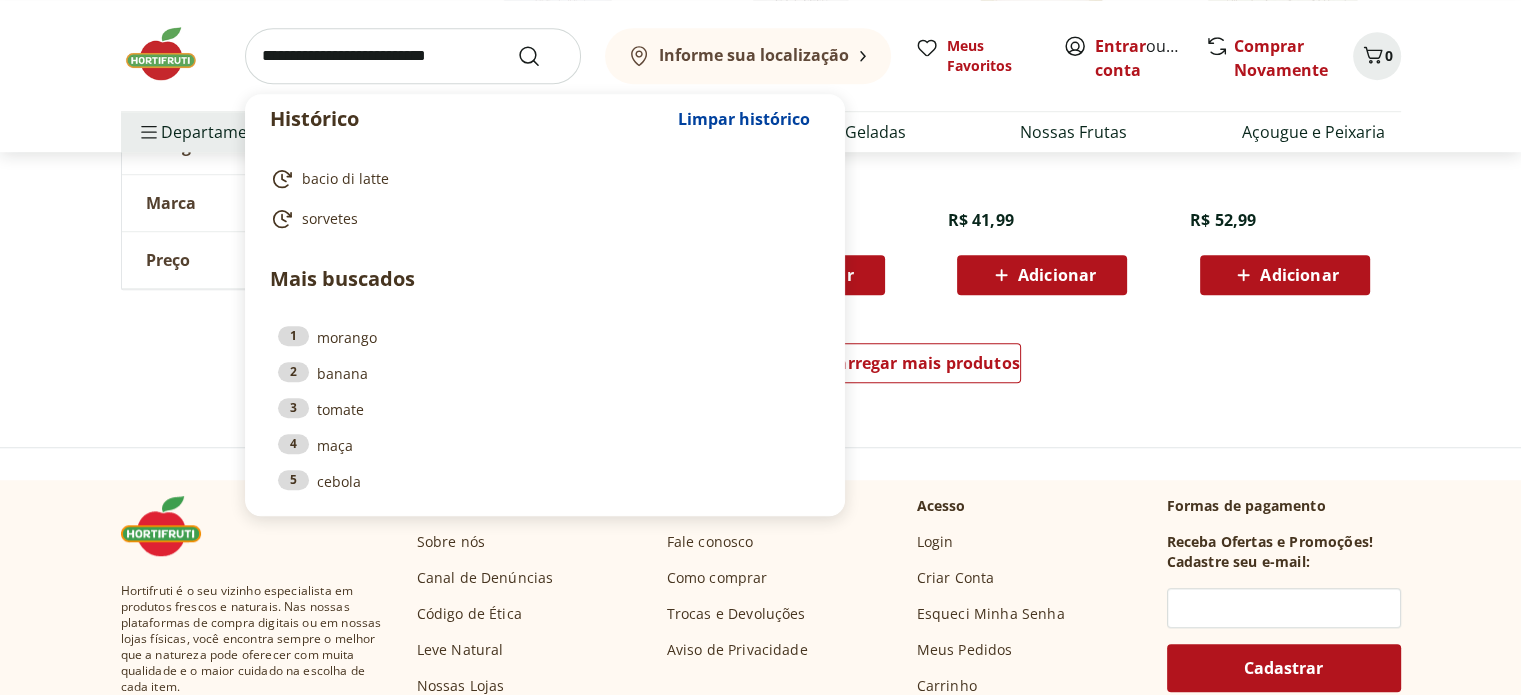 drag, startPoint x: 496, startPoint y: 58, endPoint x: 66, endPoint y: 58, distance: 430 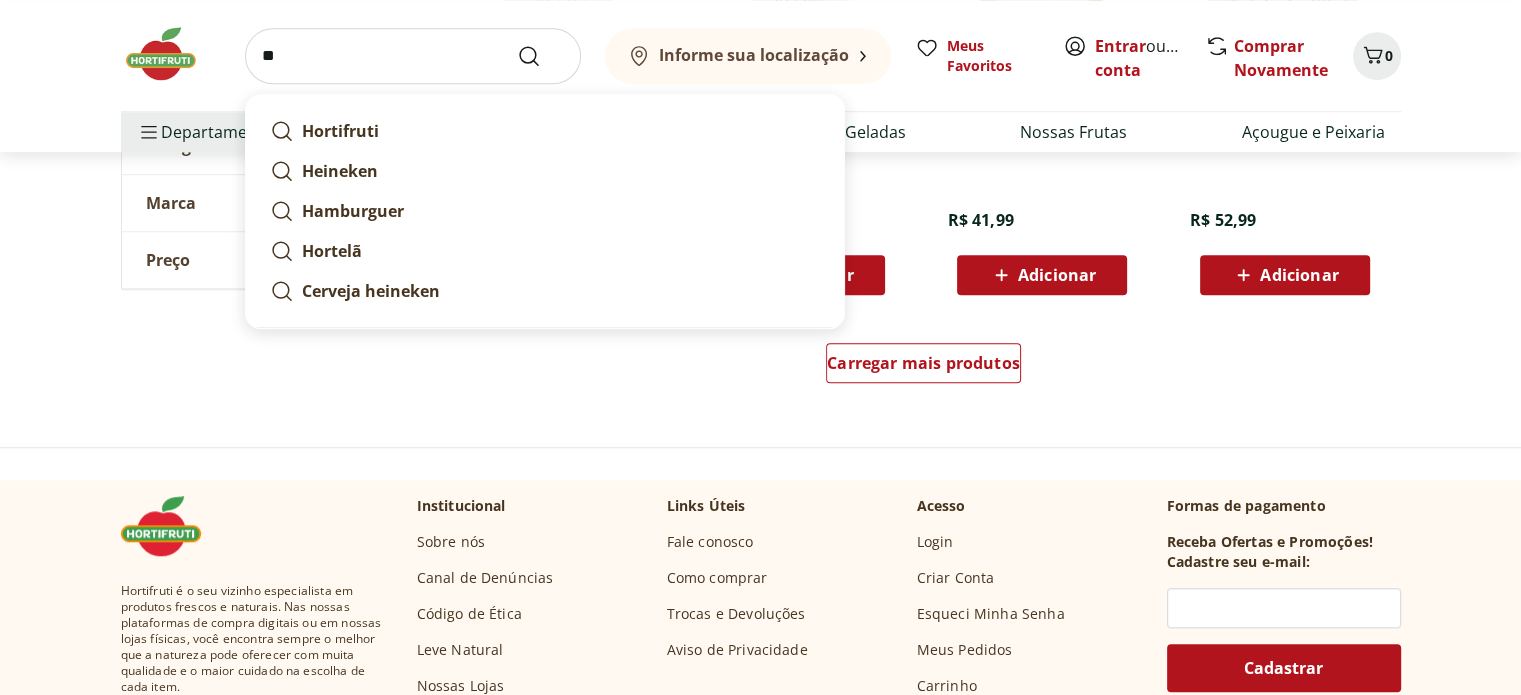 type on "*" 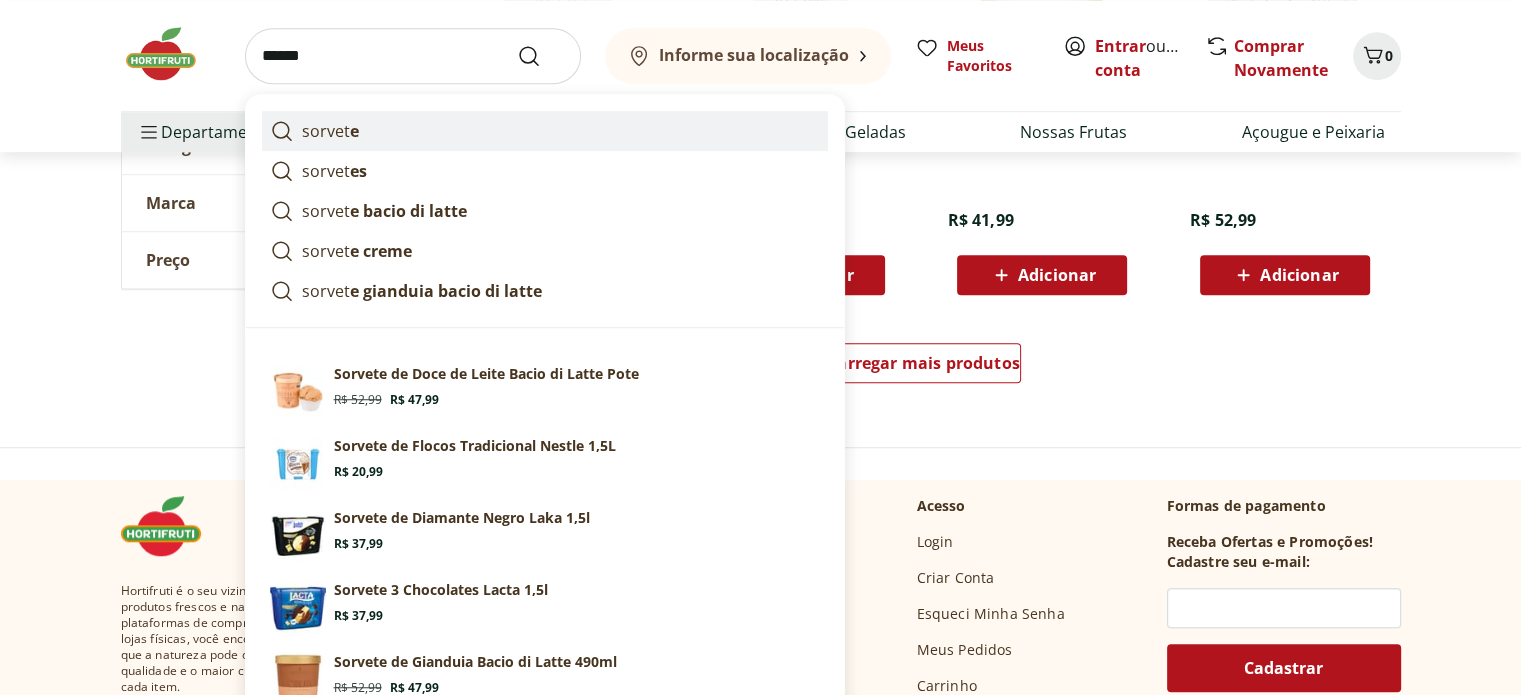 click on "sorvet e" at bounding box center (330, 131) 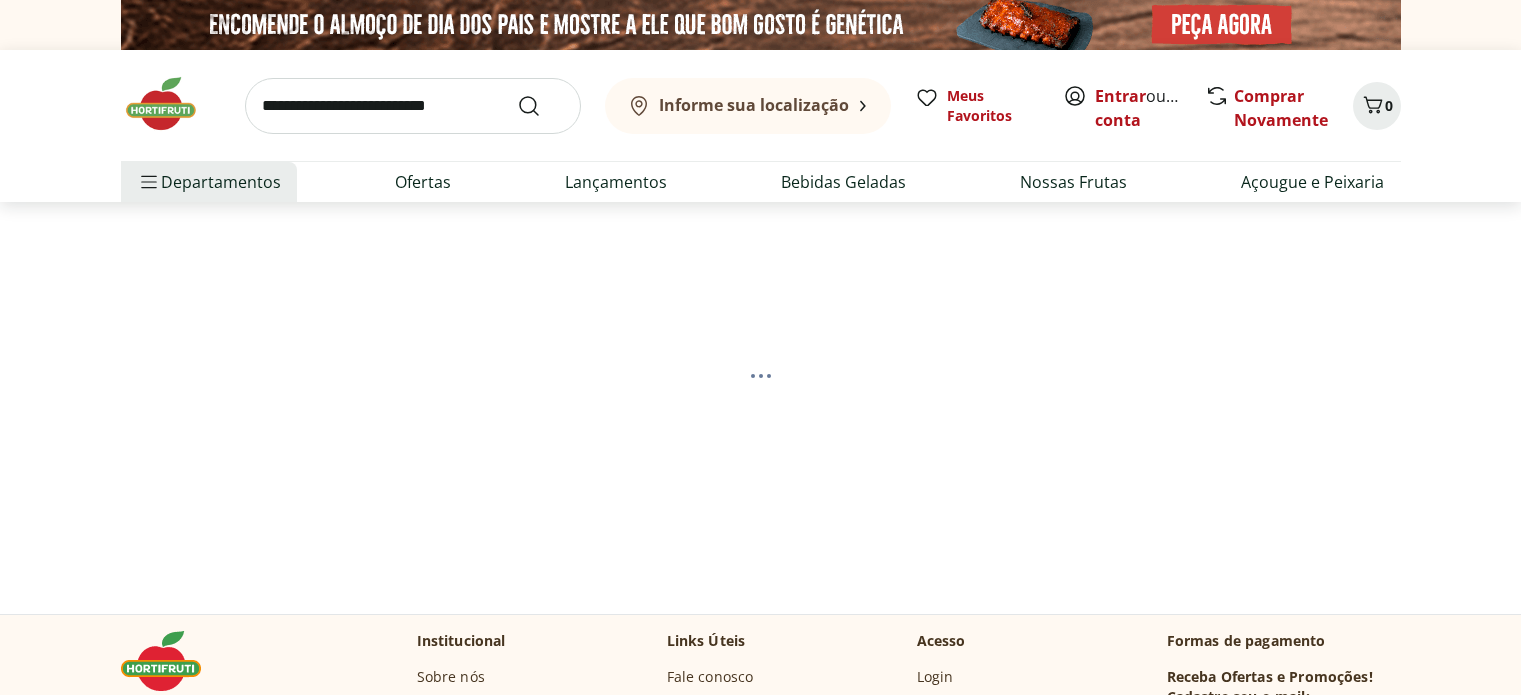 scroll, scrollTop: 0, scrollLeft: 0, axis: both 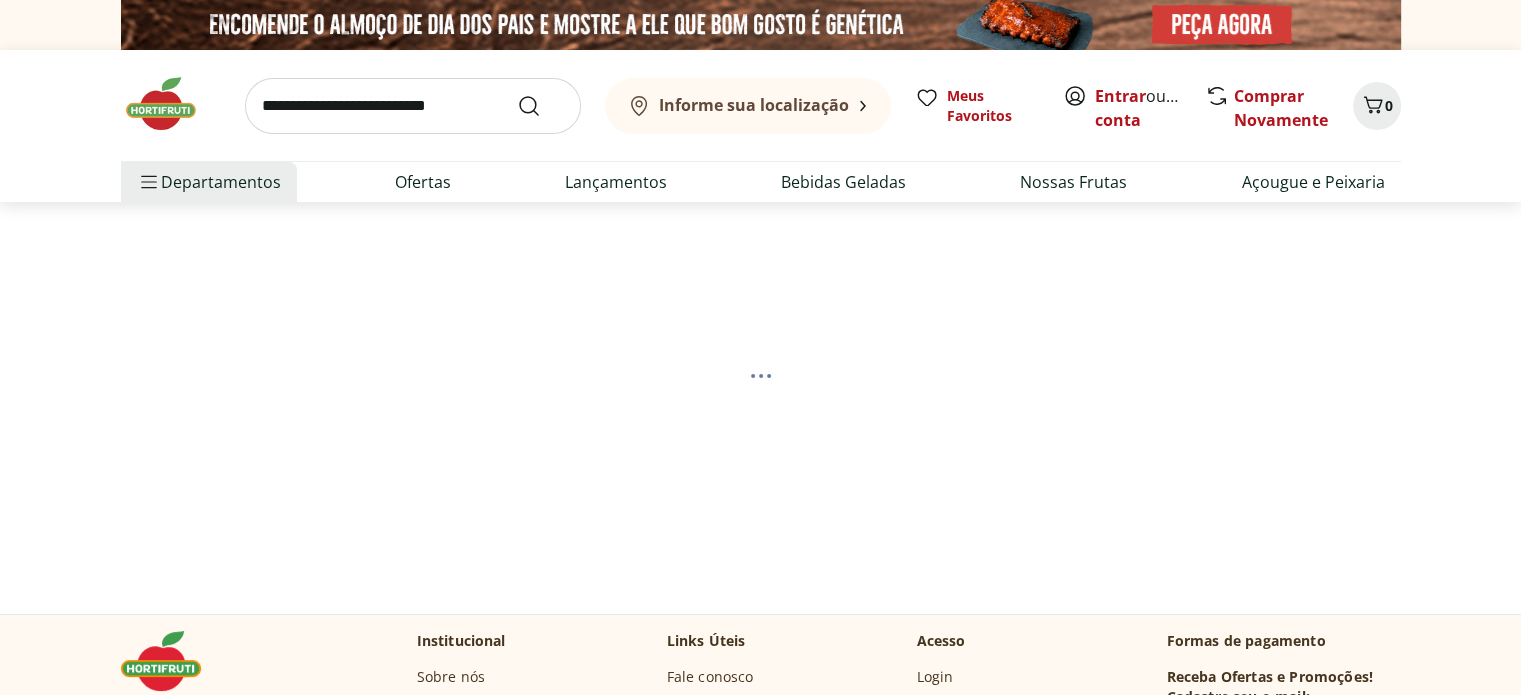 select on "**********" 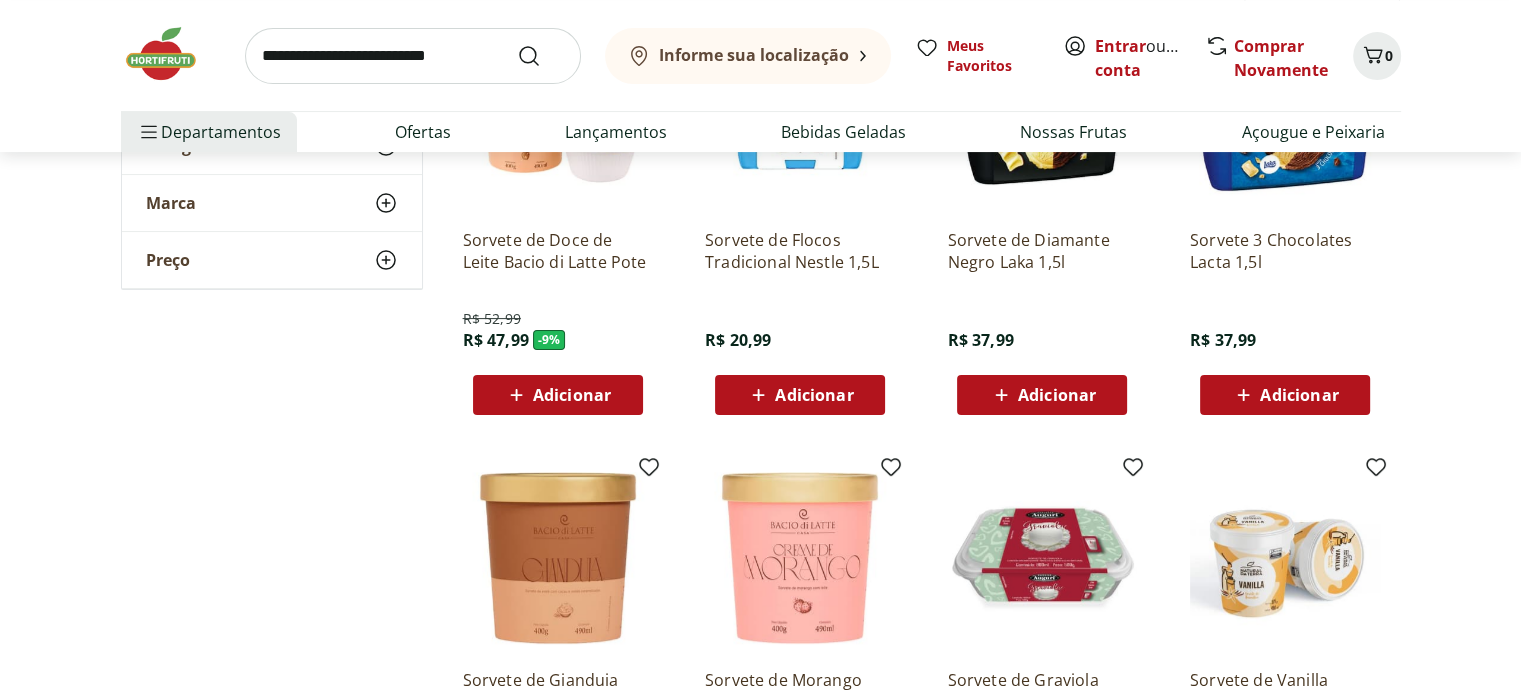 scroll, scrollTop: 0, scrollLeft: 0, axis: both 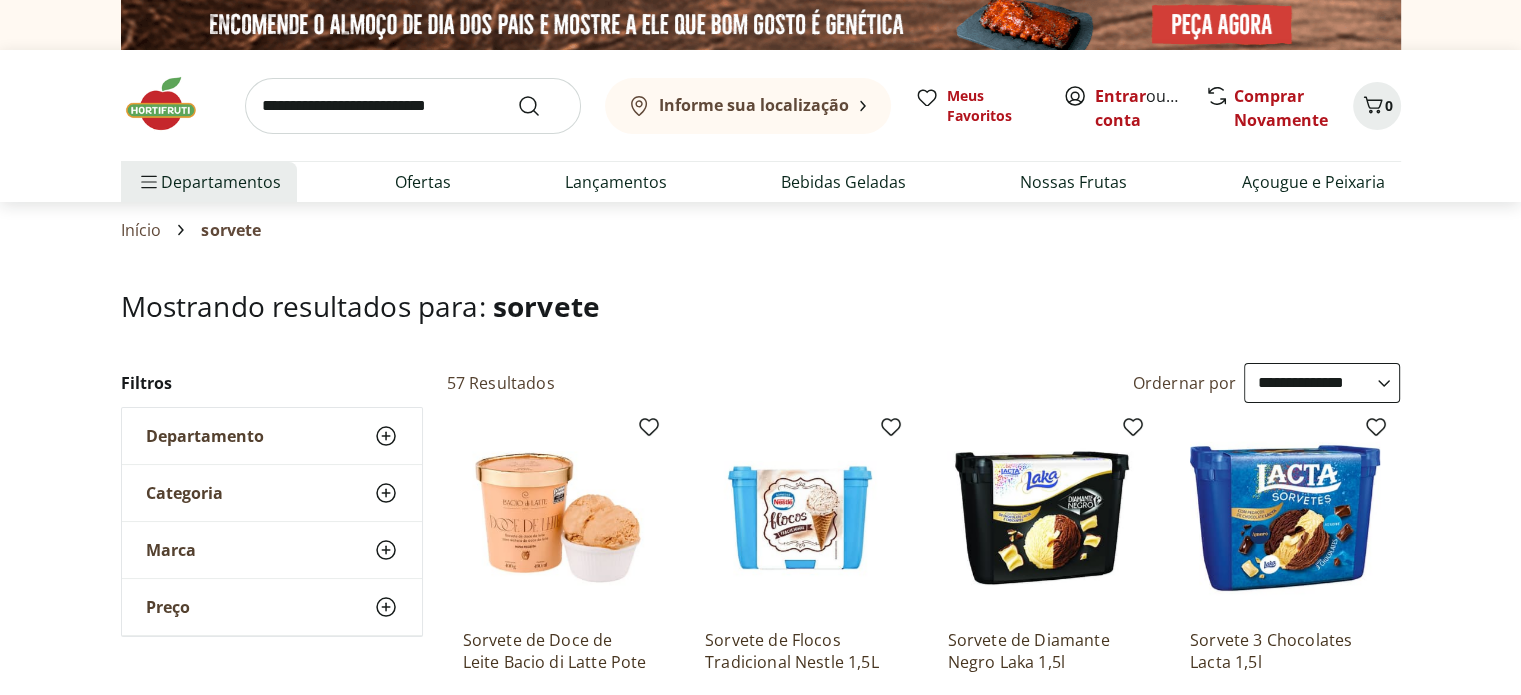 click 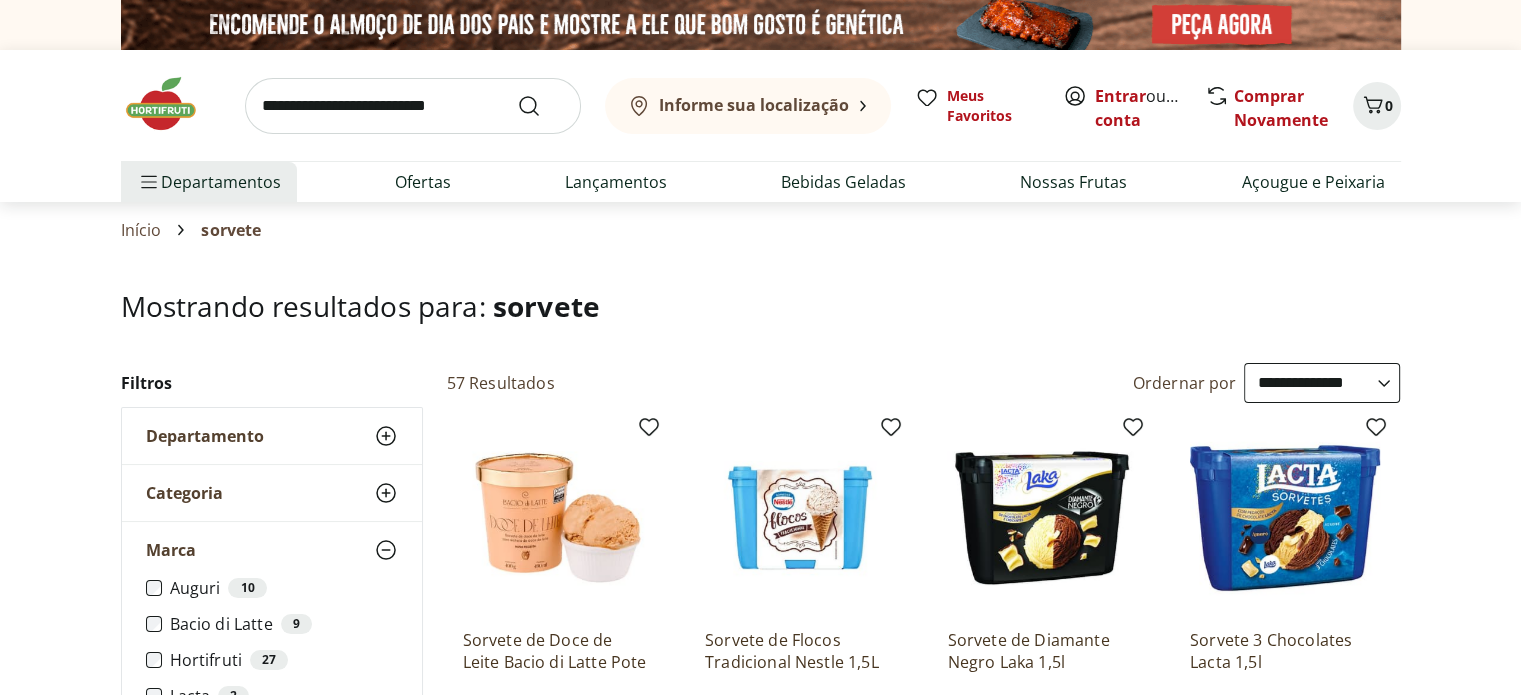 click 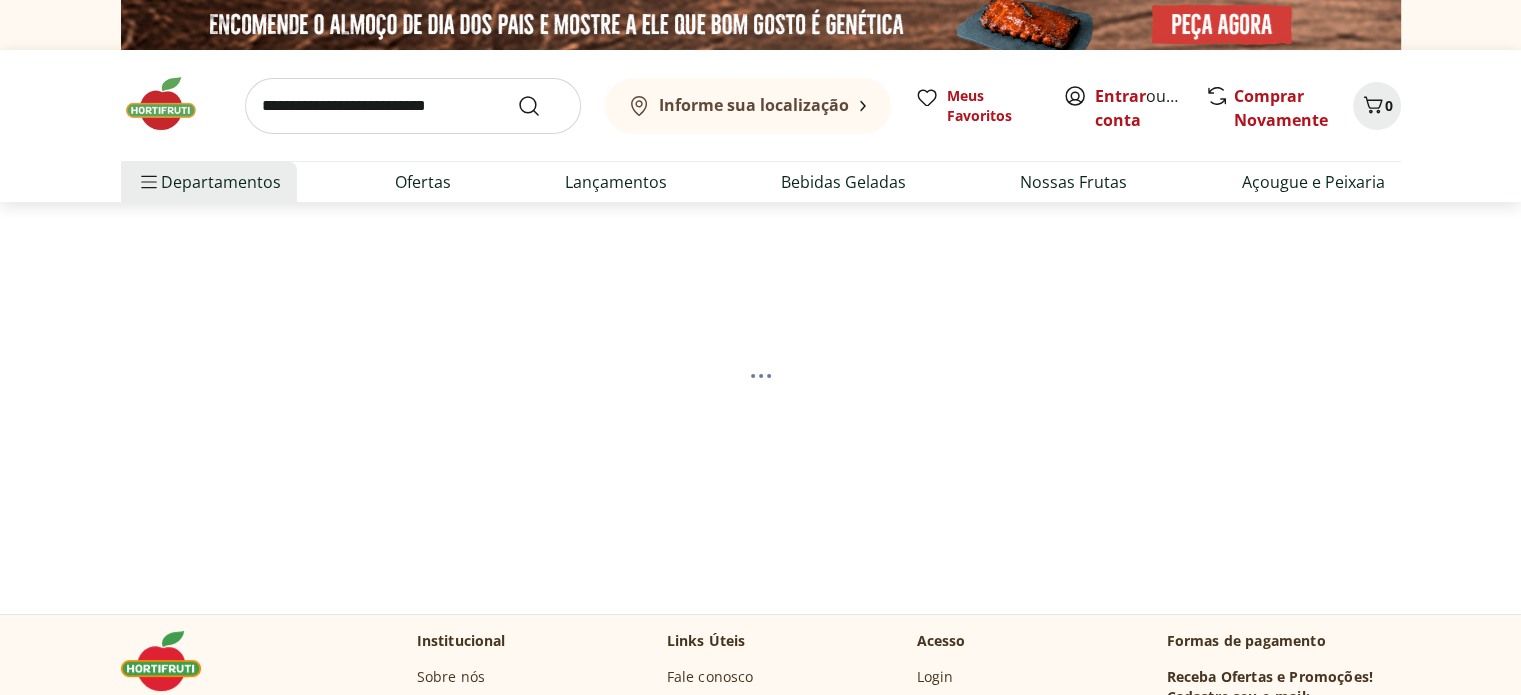 select on "**********" 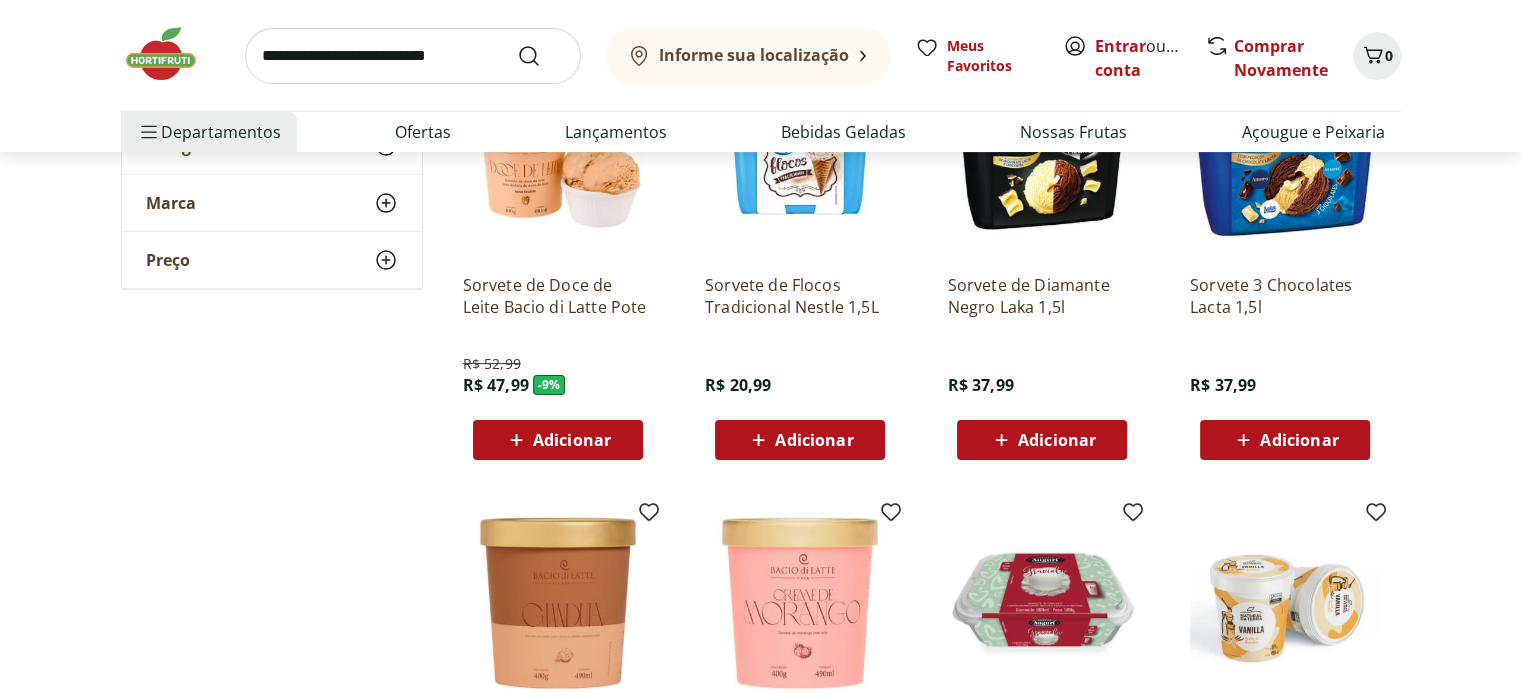 scroll, scrollTop: 200, scrollLeft: 0, axis: vertical 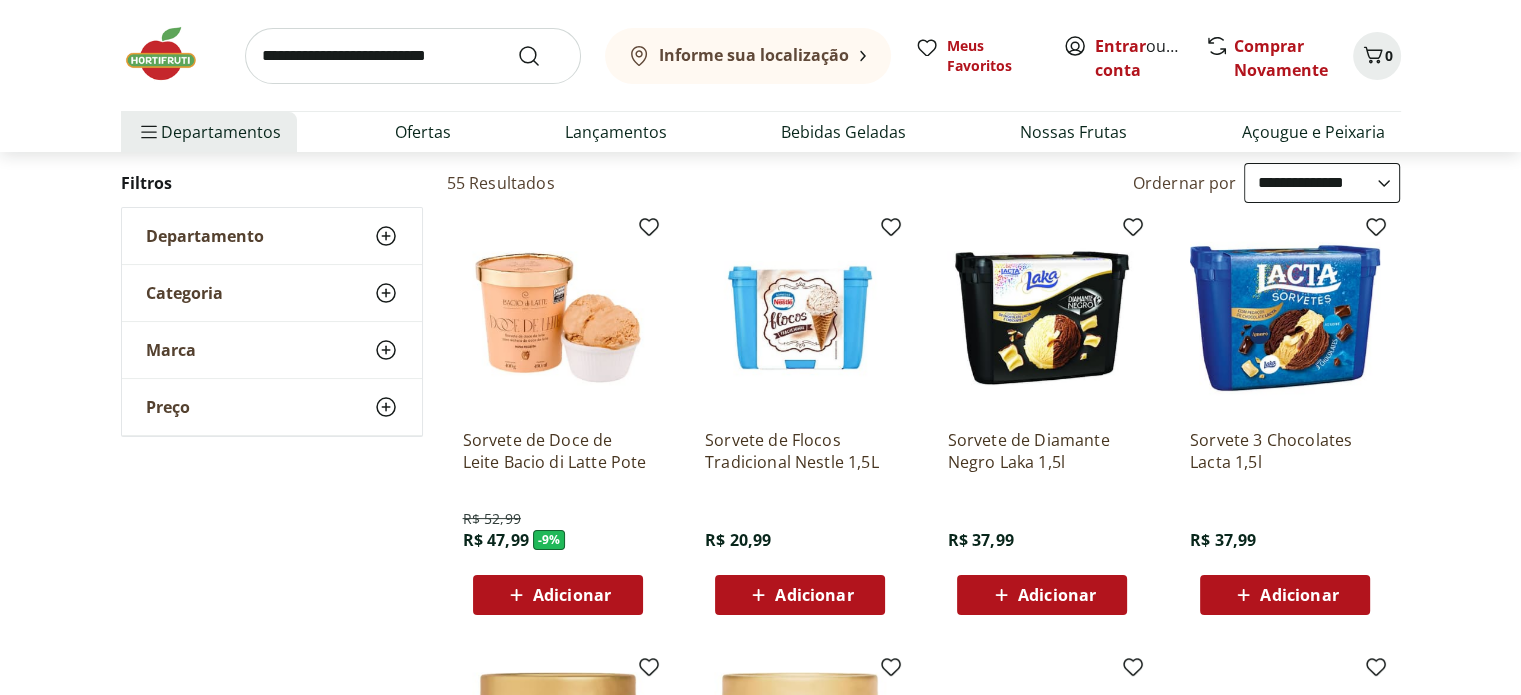 click 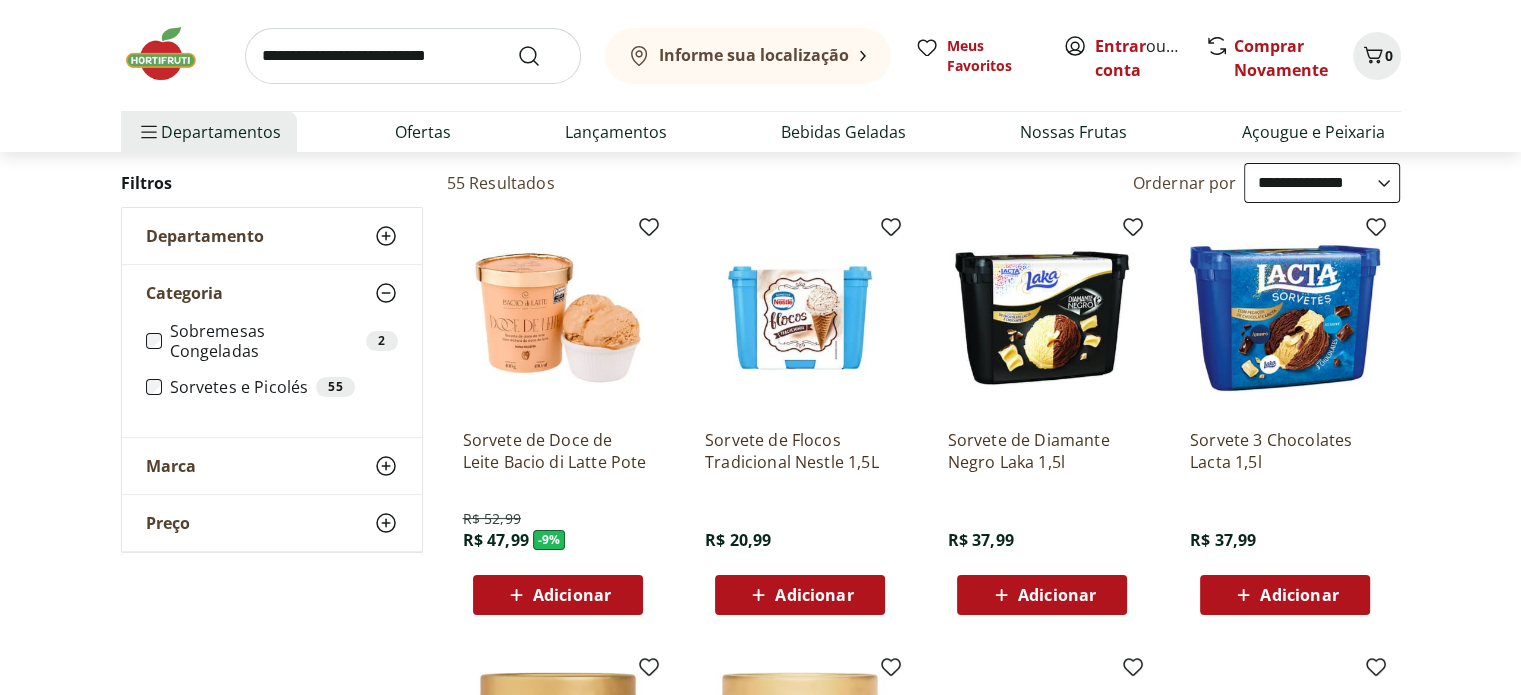 click 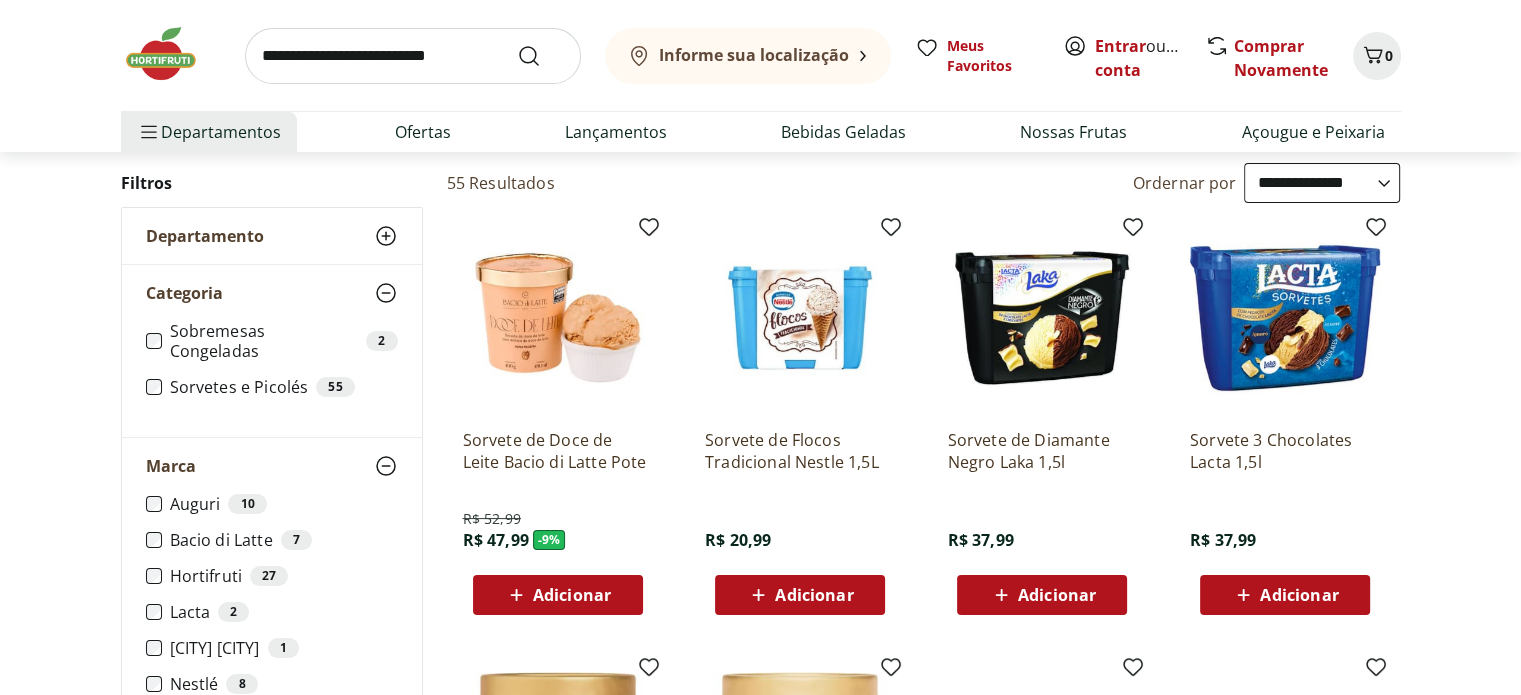 scroll, scrollTop: 300, scrollLeft: 0, axis: vertical 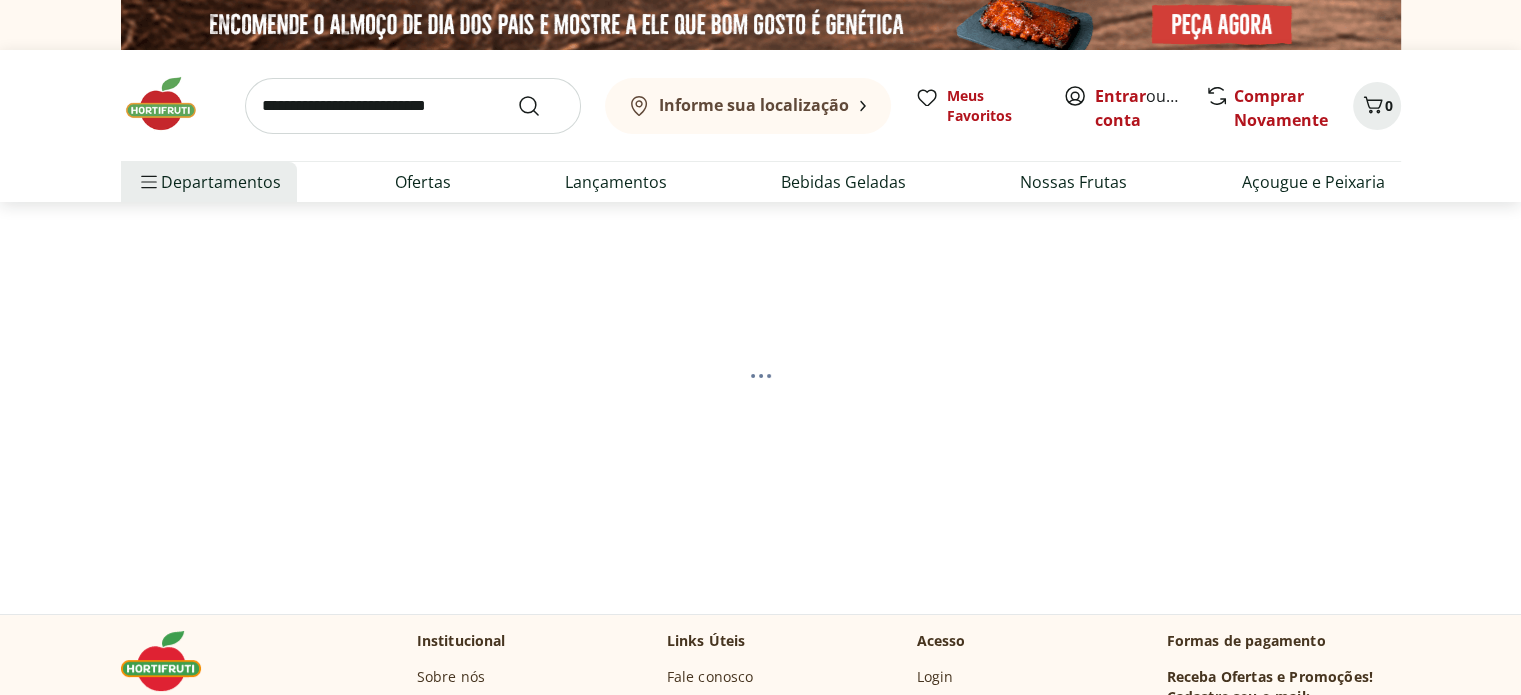 select on "**********" 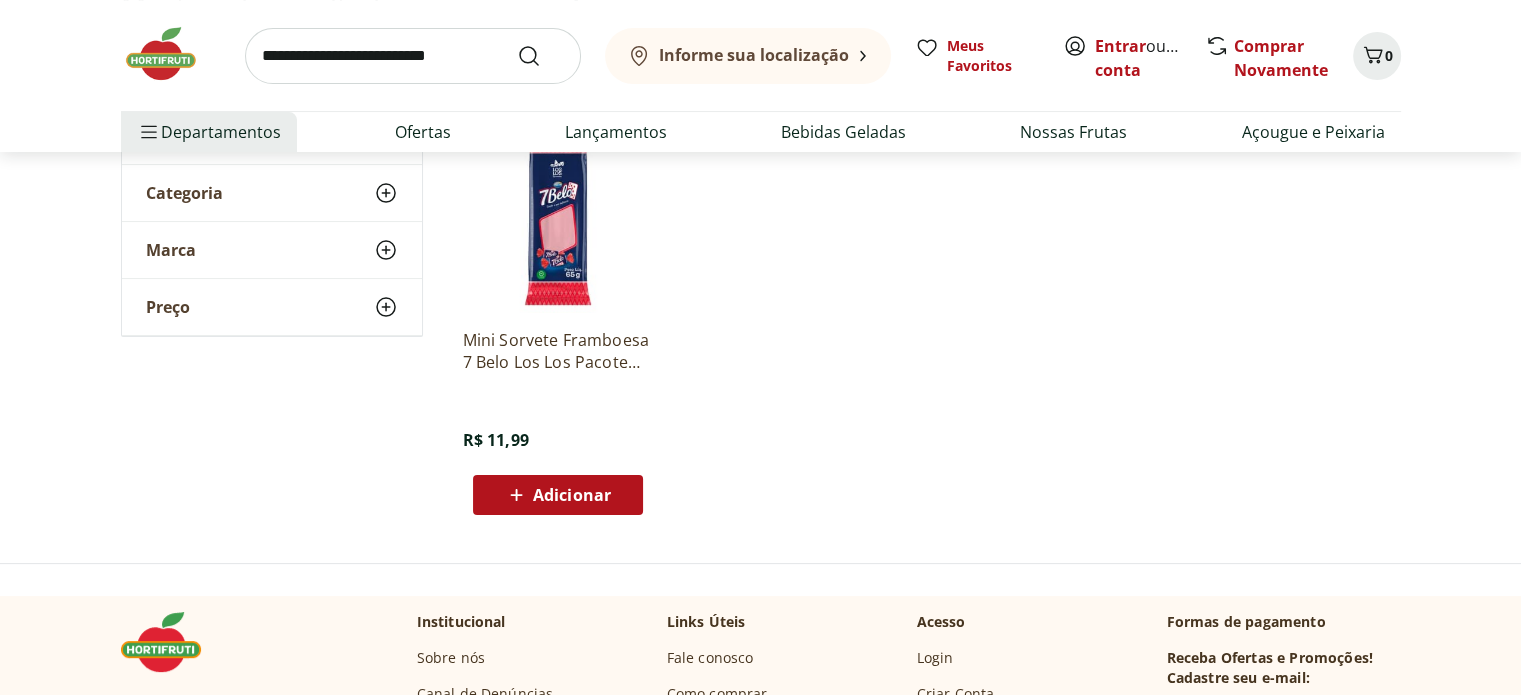 scroll, scrollTop: 0, scrollLeft: 0, axis: both 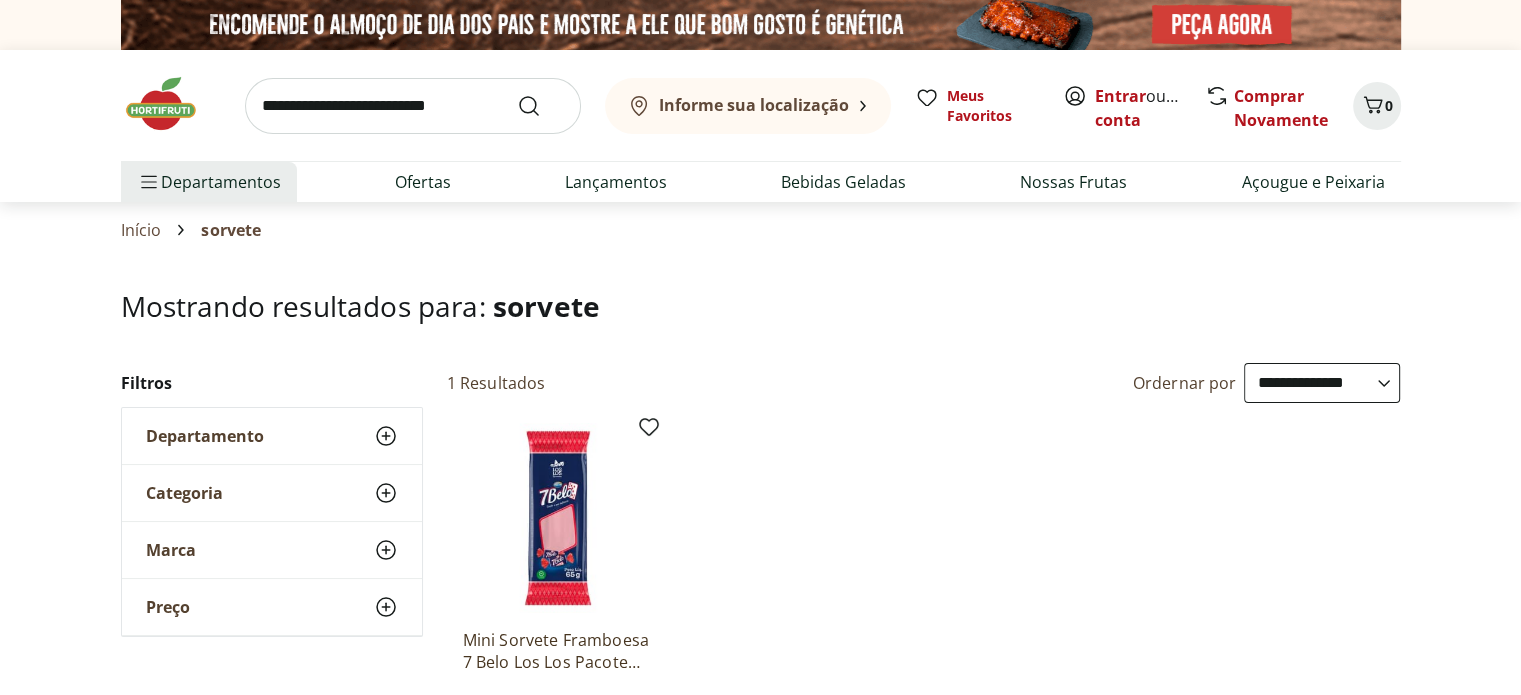 click 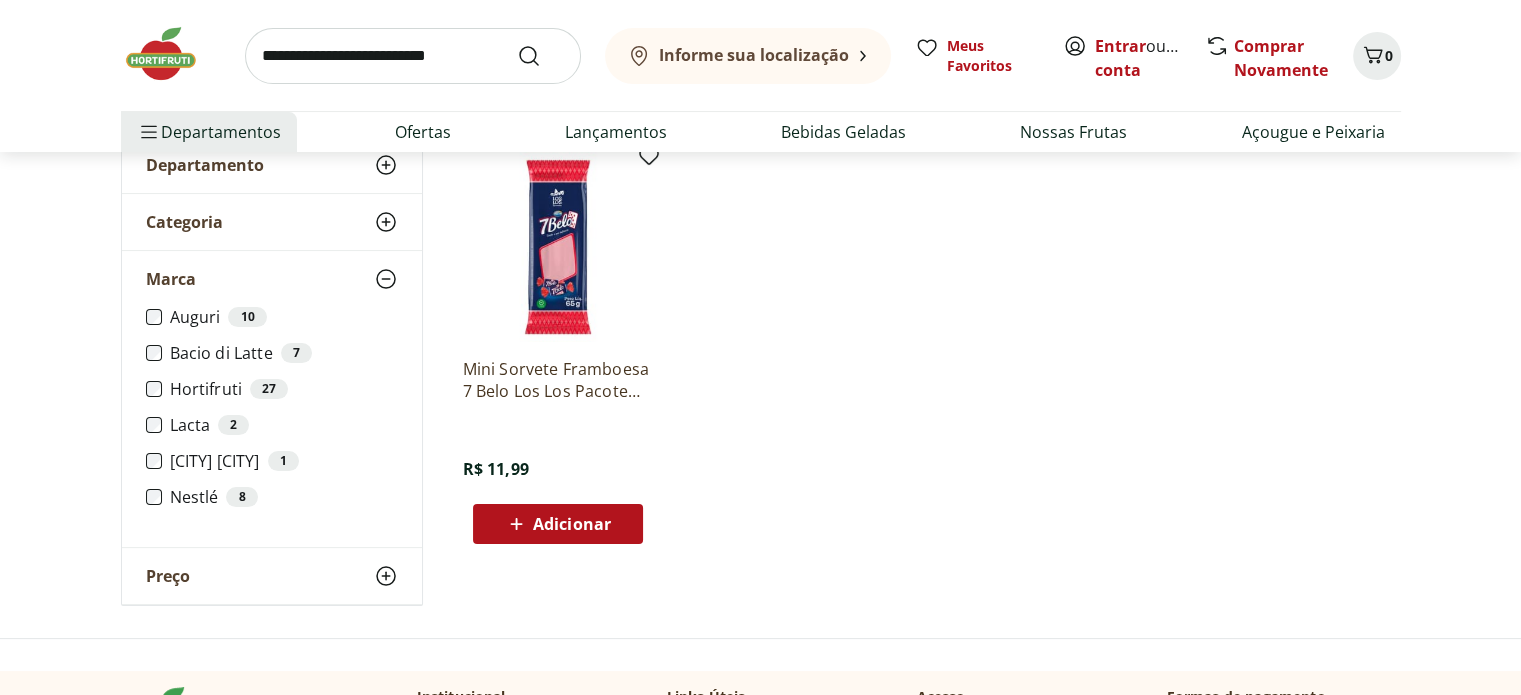scroll, scrollTop: 300, scrollLeft: 0, axis: vertical 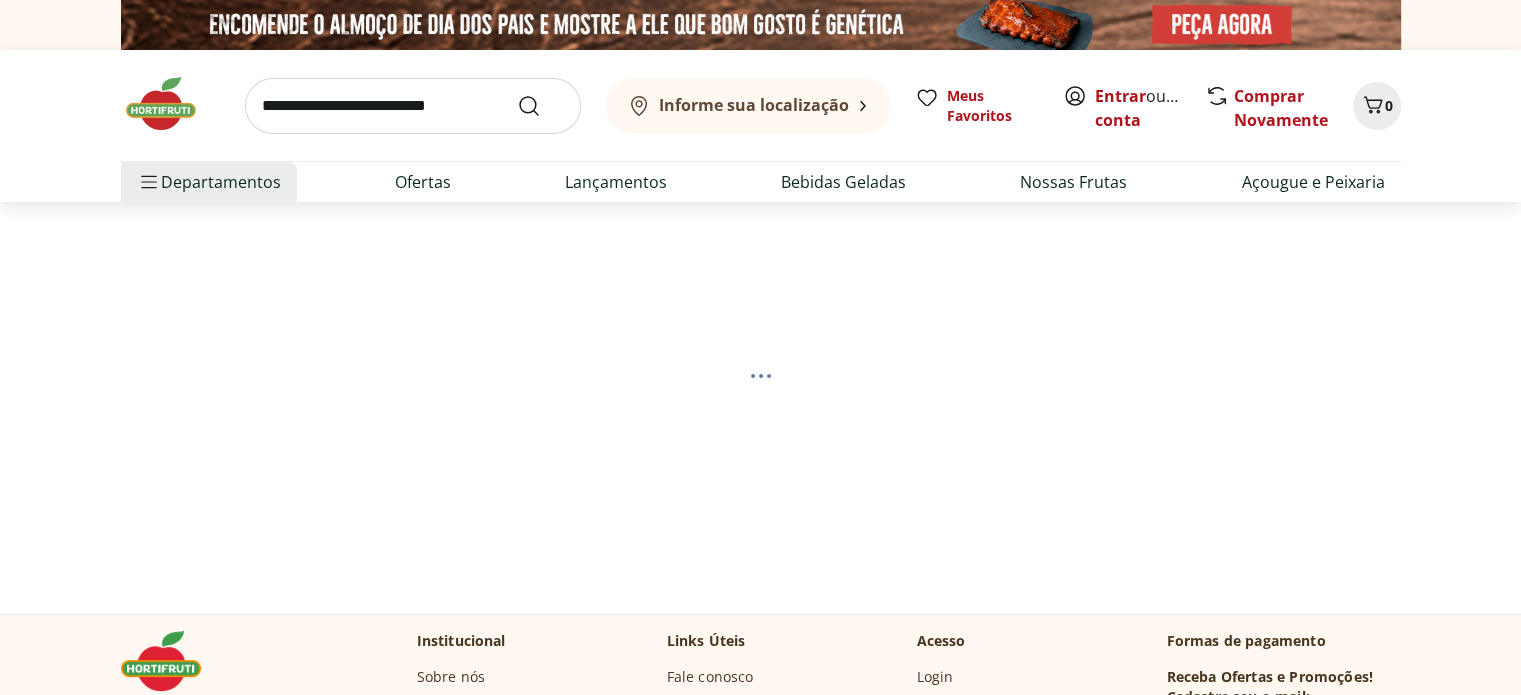 select on "**********" 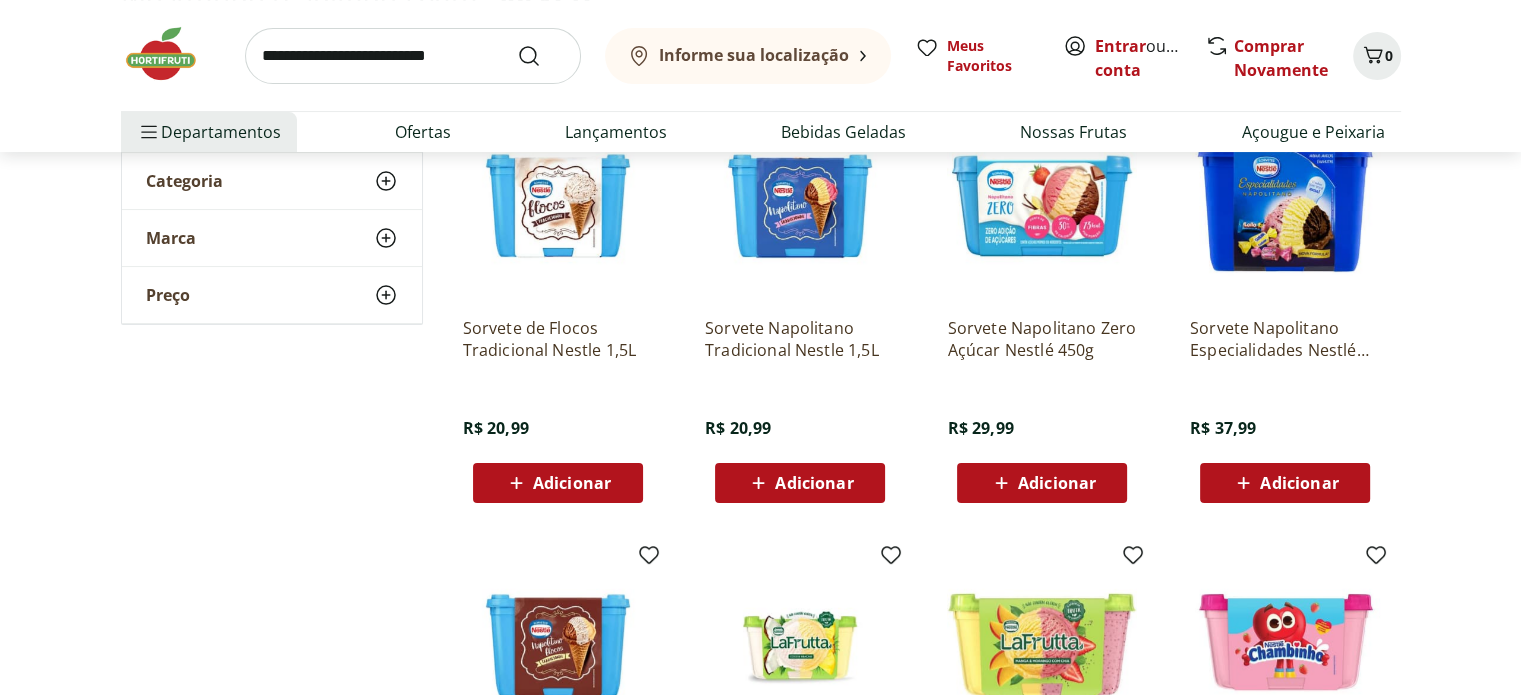 scroll, scrollTop: 0, scrollLeft: 0, axis: both 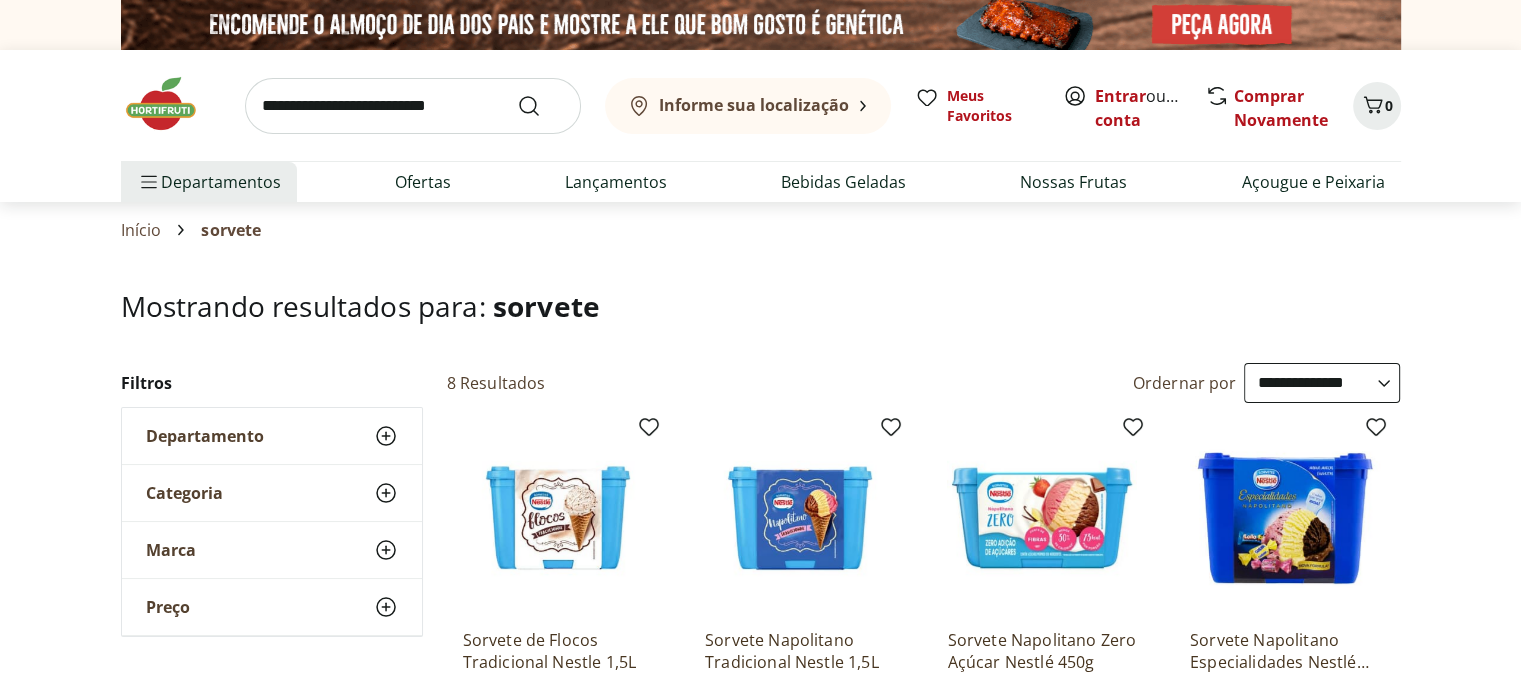 click 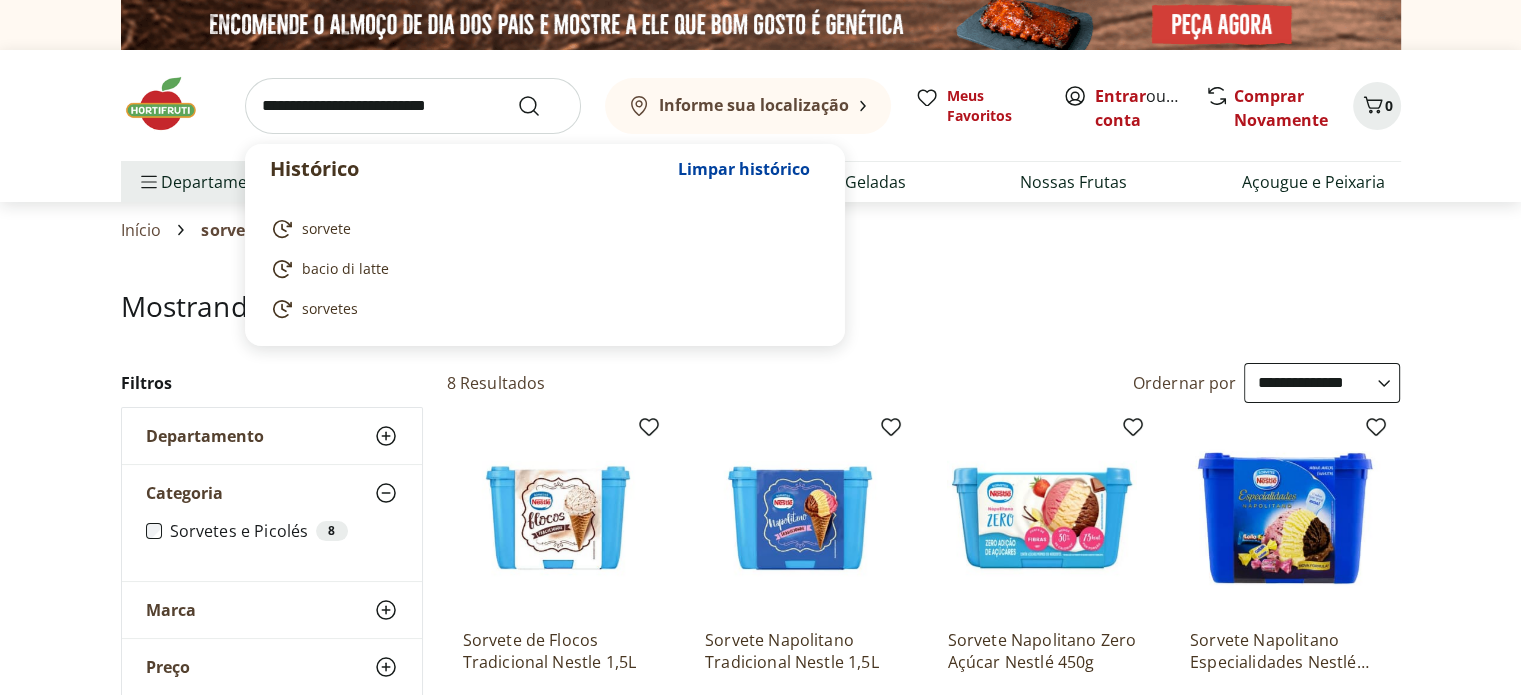 click at bounding box center (413, 106) 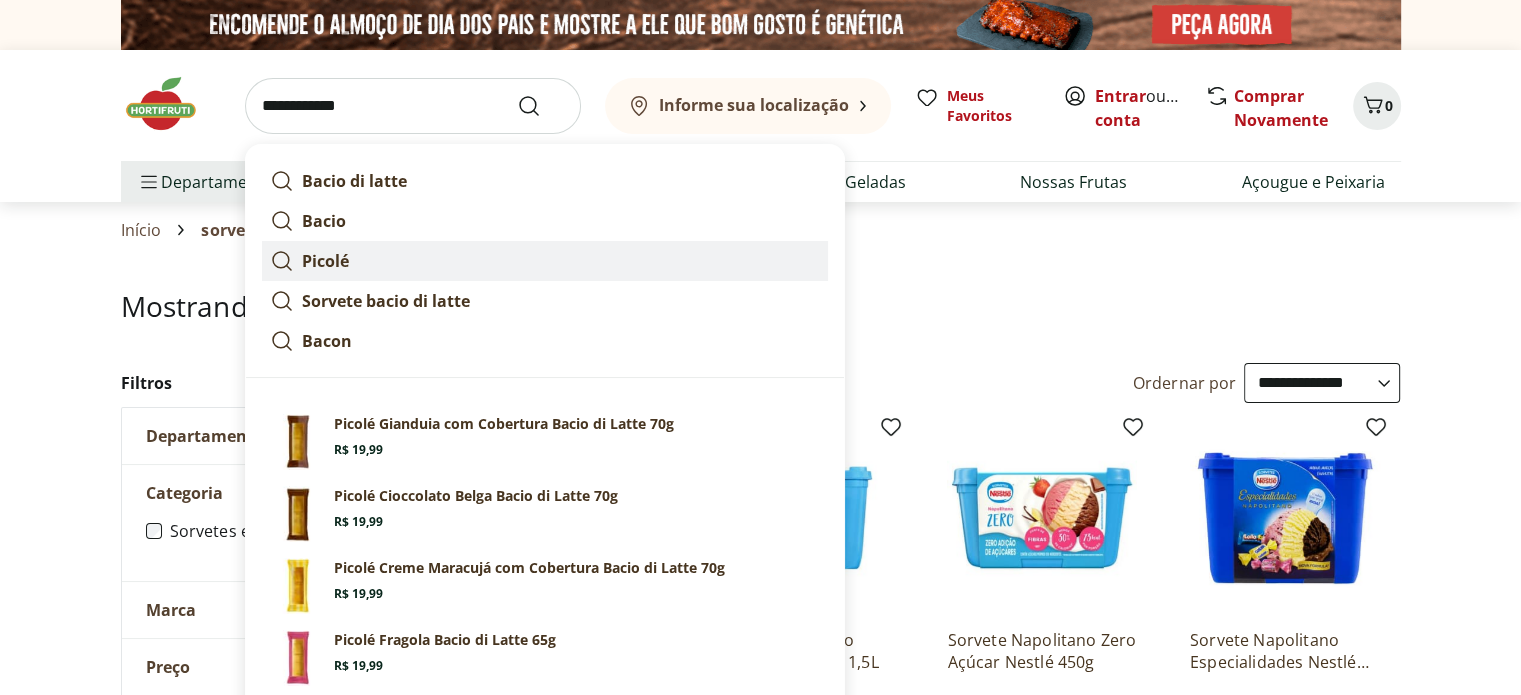 click on "Picolé" at bounding box center [545, 261] 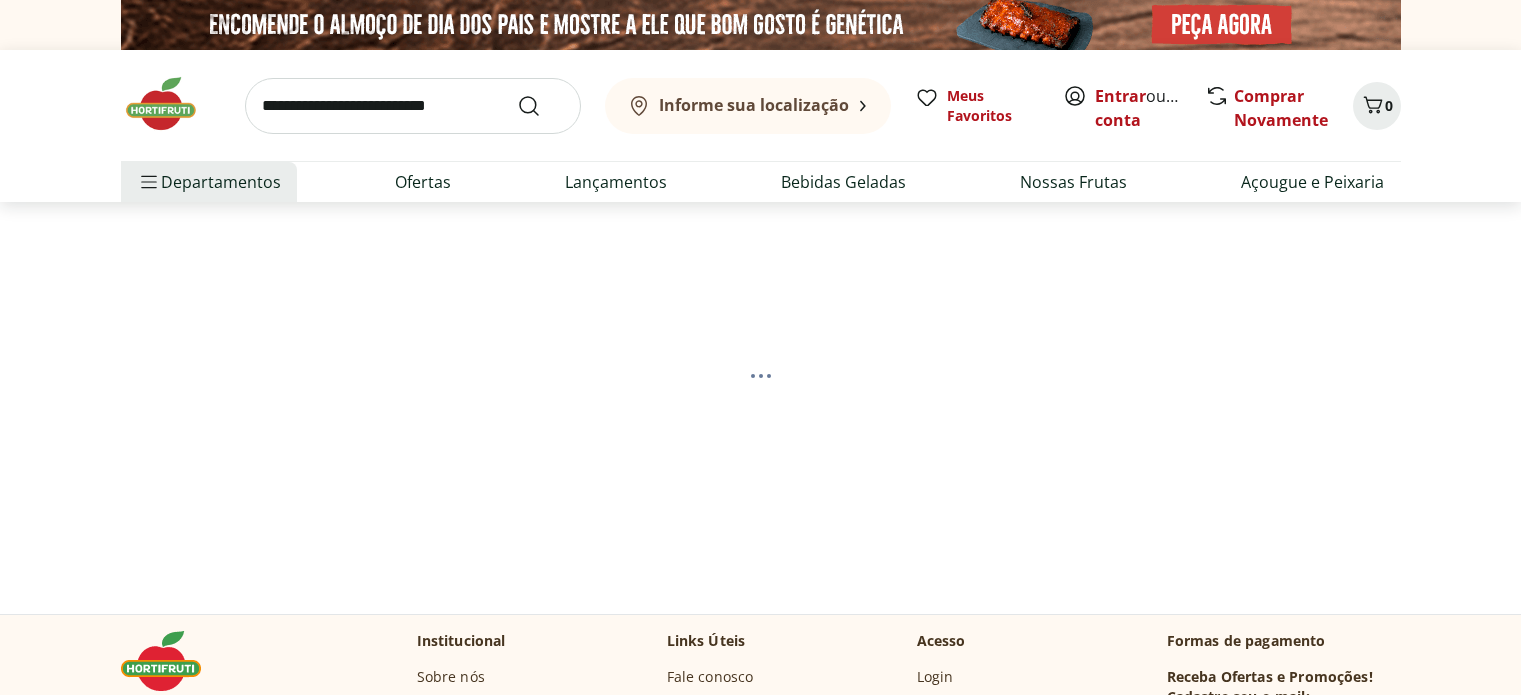 scroll, scrollTop: 0, scrollLeft: 0, axis: both 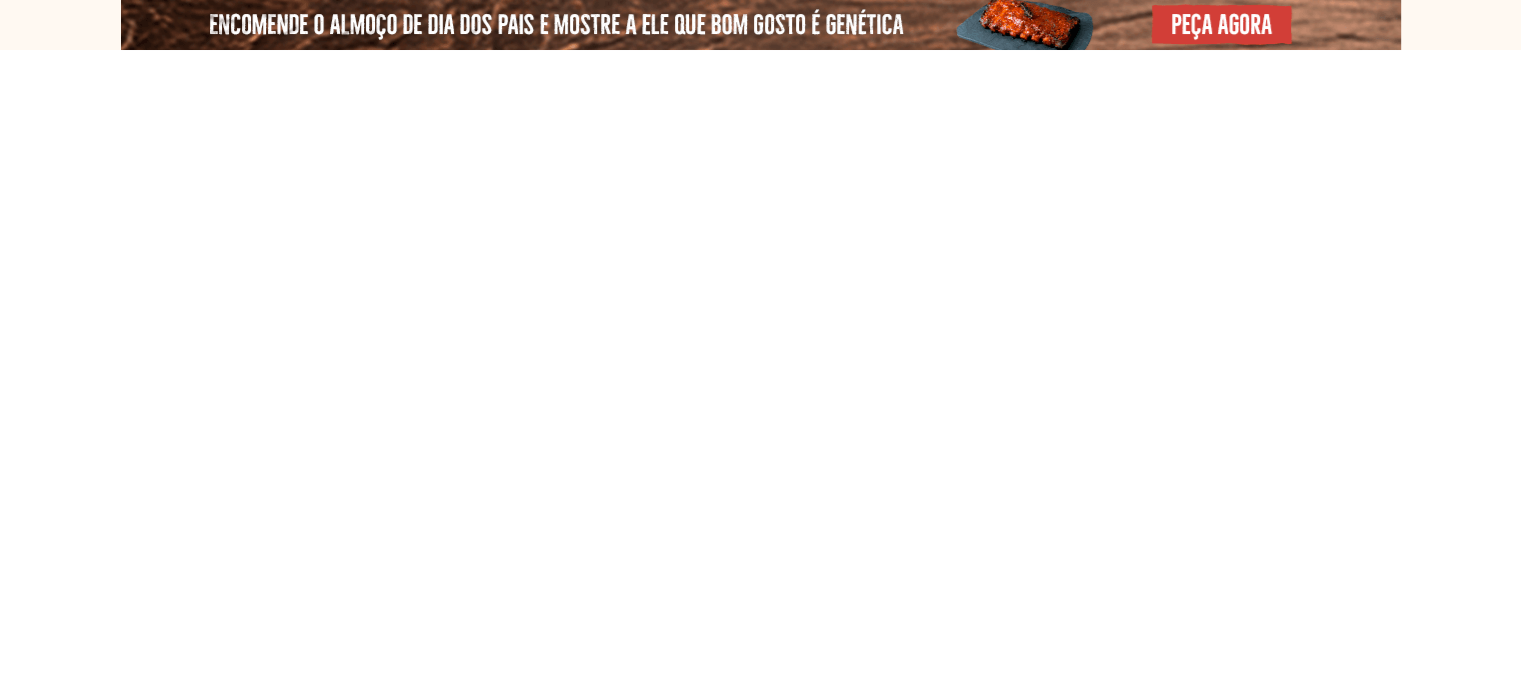 select on "**********" 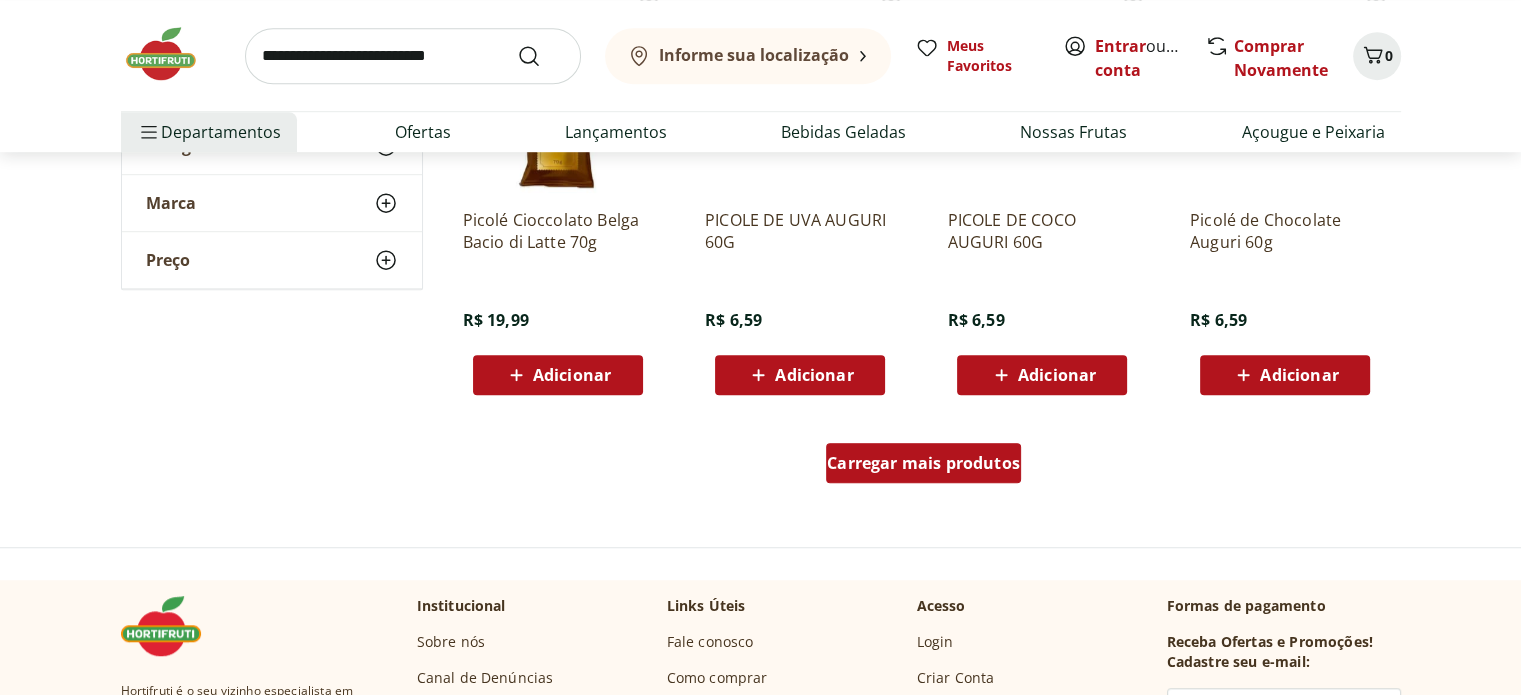 click on "Carregar mais produtos" at bounding box center [923, 463] 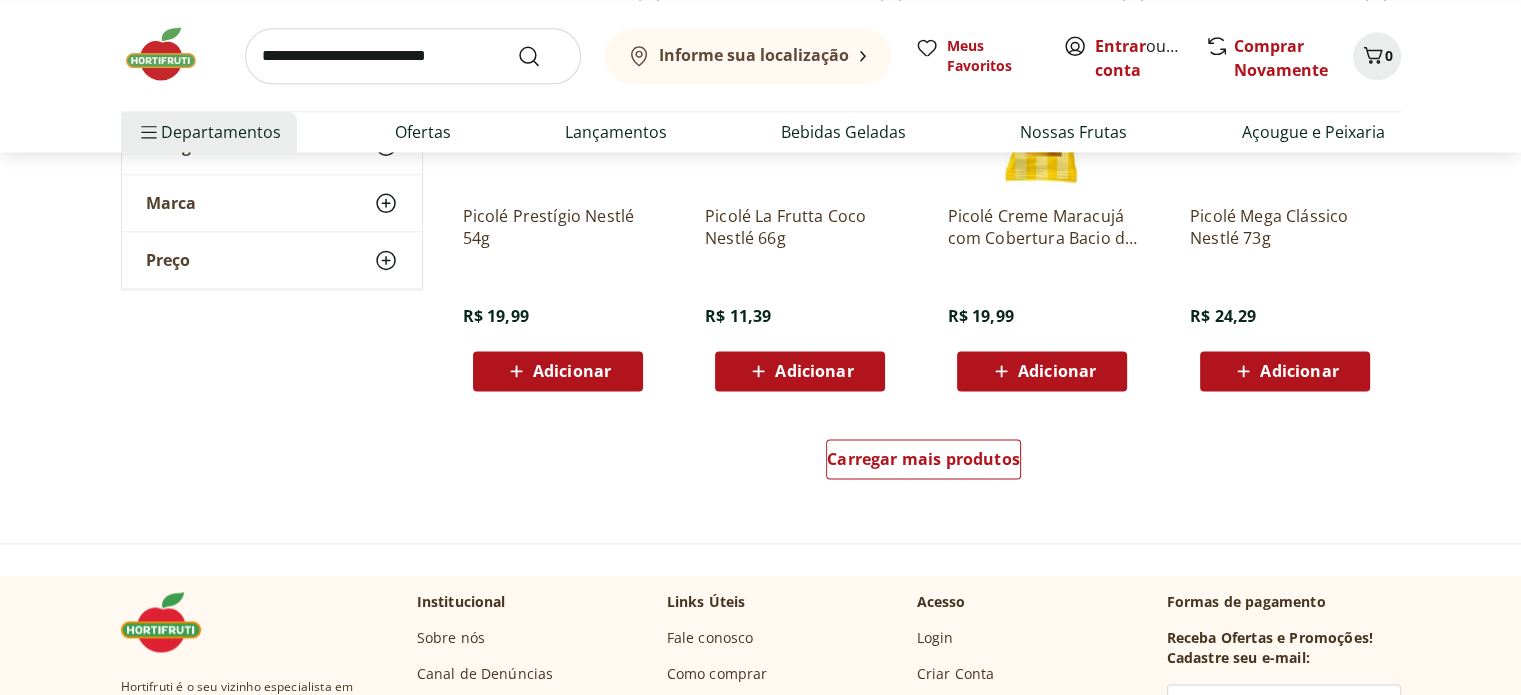 scroll, scrollTop: 2700, scrollLeft: 0, axis: vertical 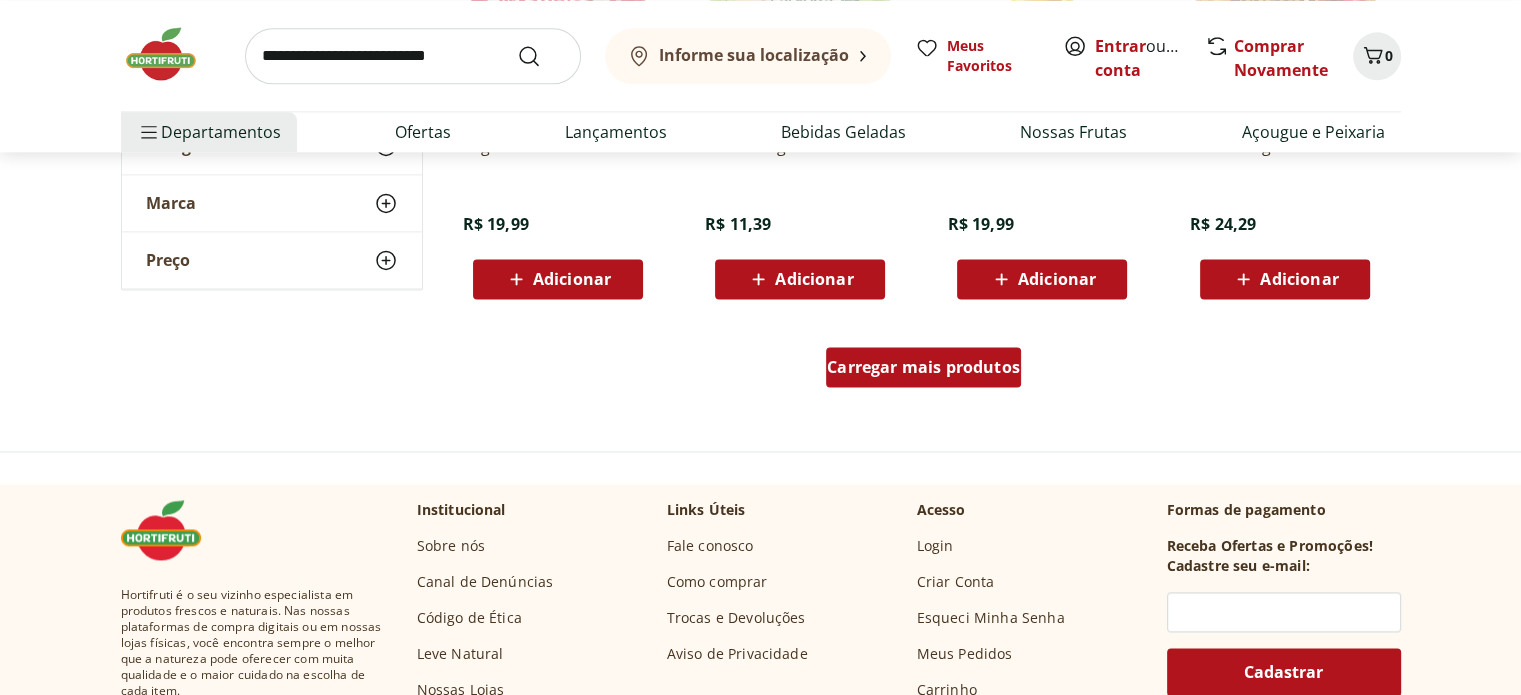 click on "Carregar mais produtos" at bounding box center (923, 367) 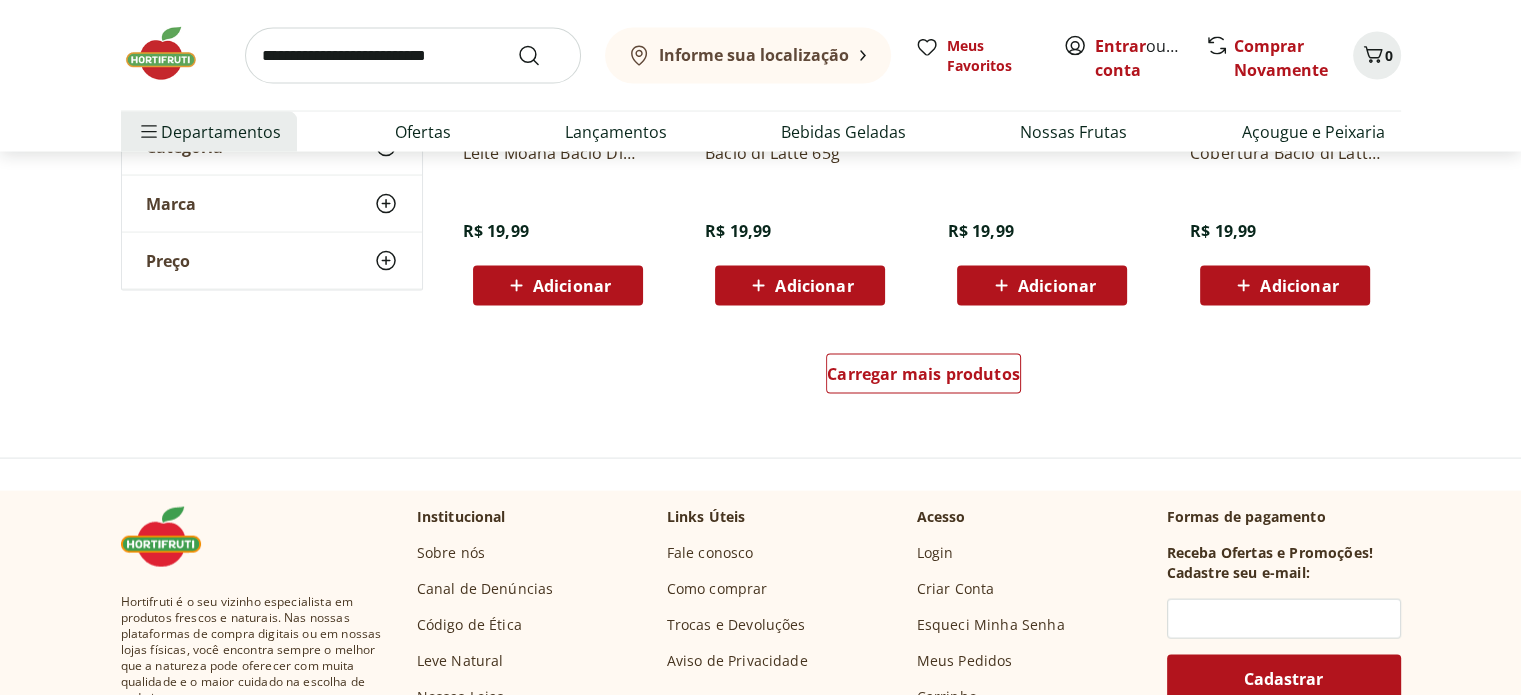 scroll, scrollTop: 4000, scrollLeft: 0, axis: vertical 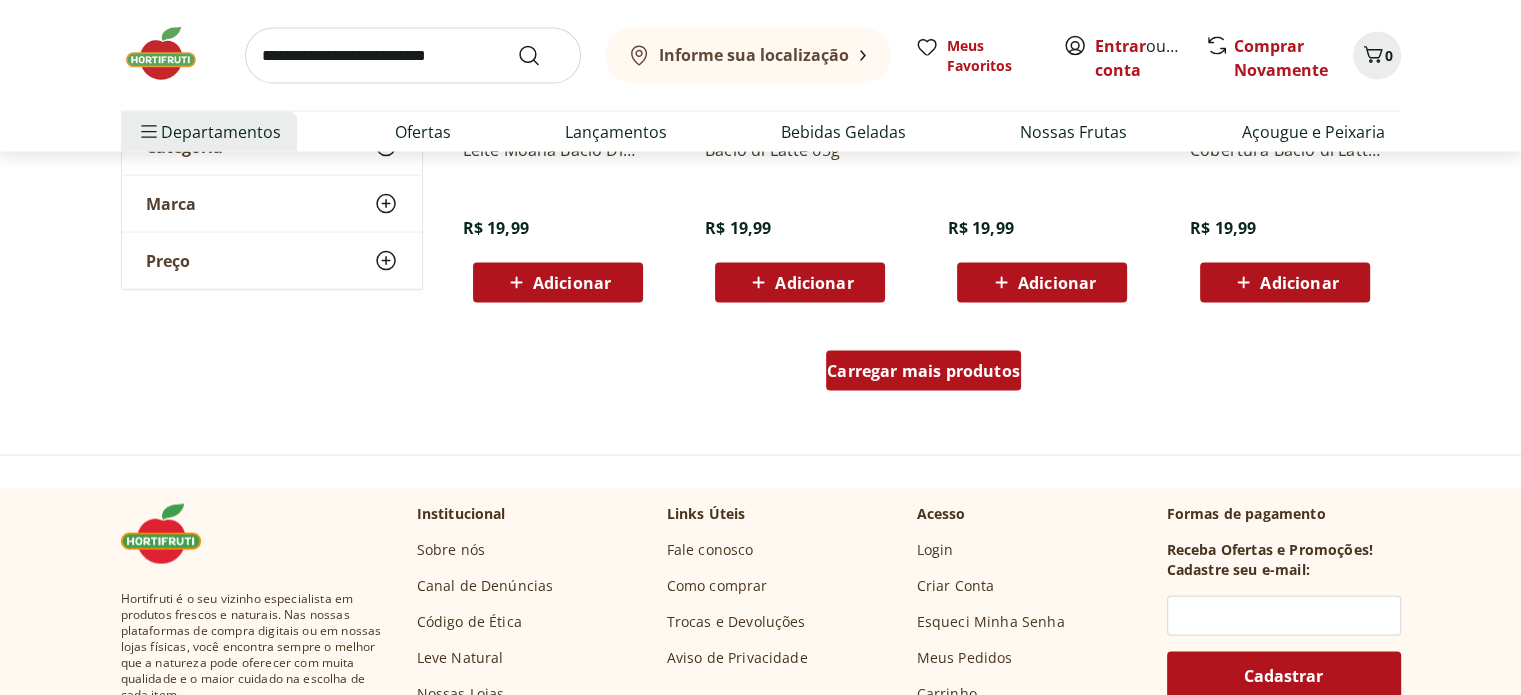 click on "Carregar mais produtos" at bounding box center [923, 371] 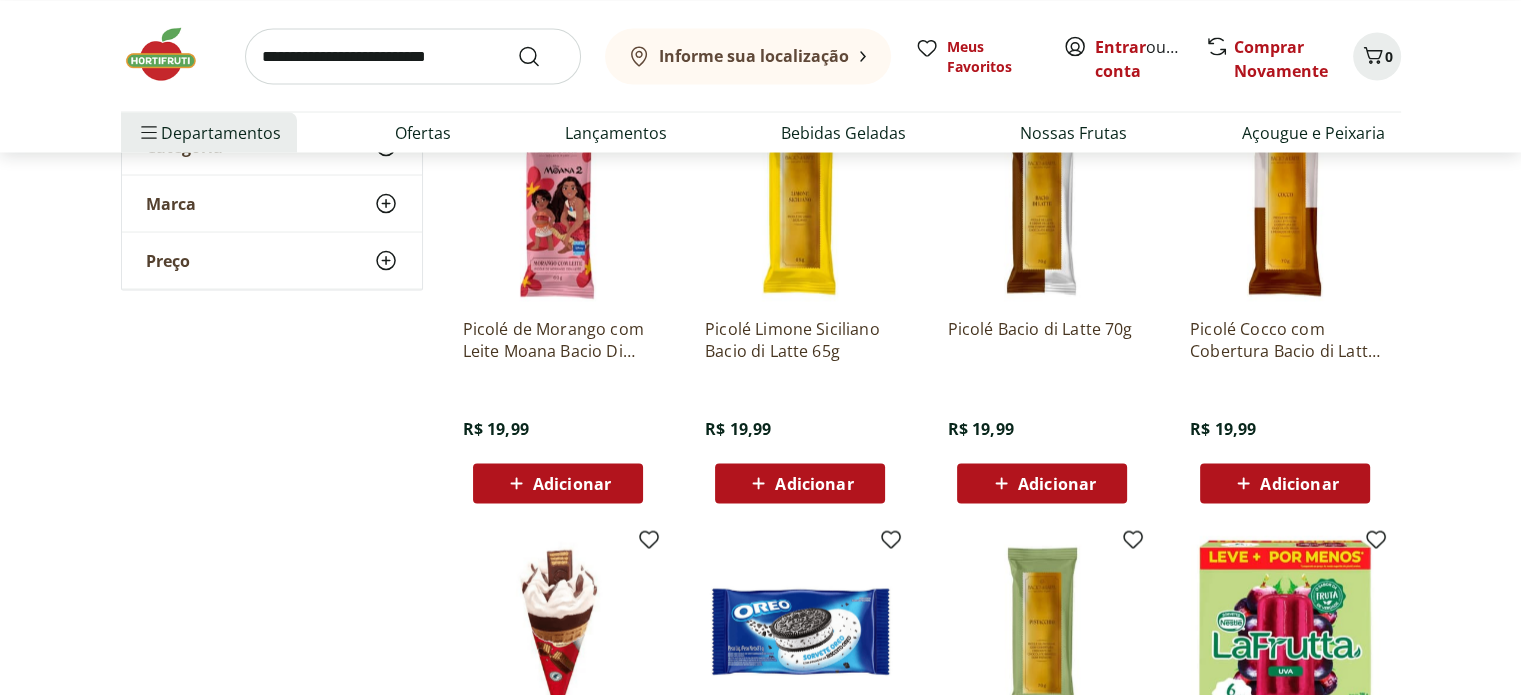 scroll, scrollTop: 3700, scrollLeft: 0, axis: vertical 